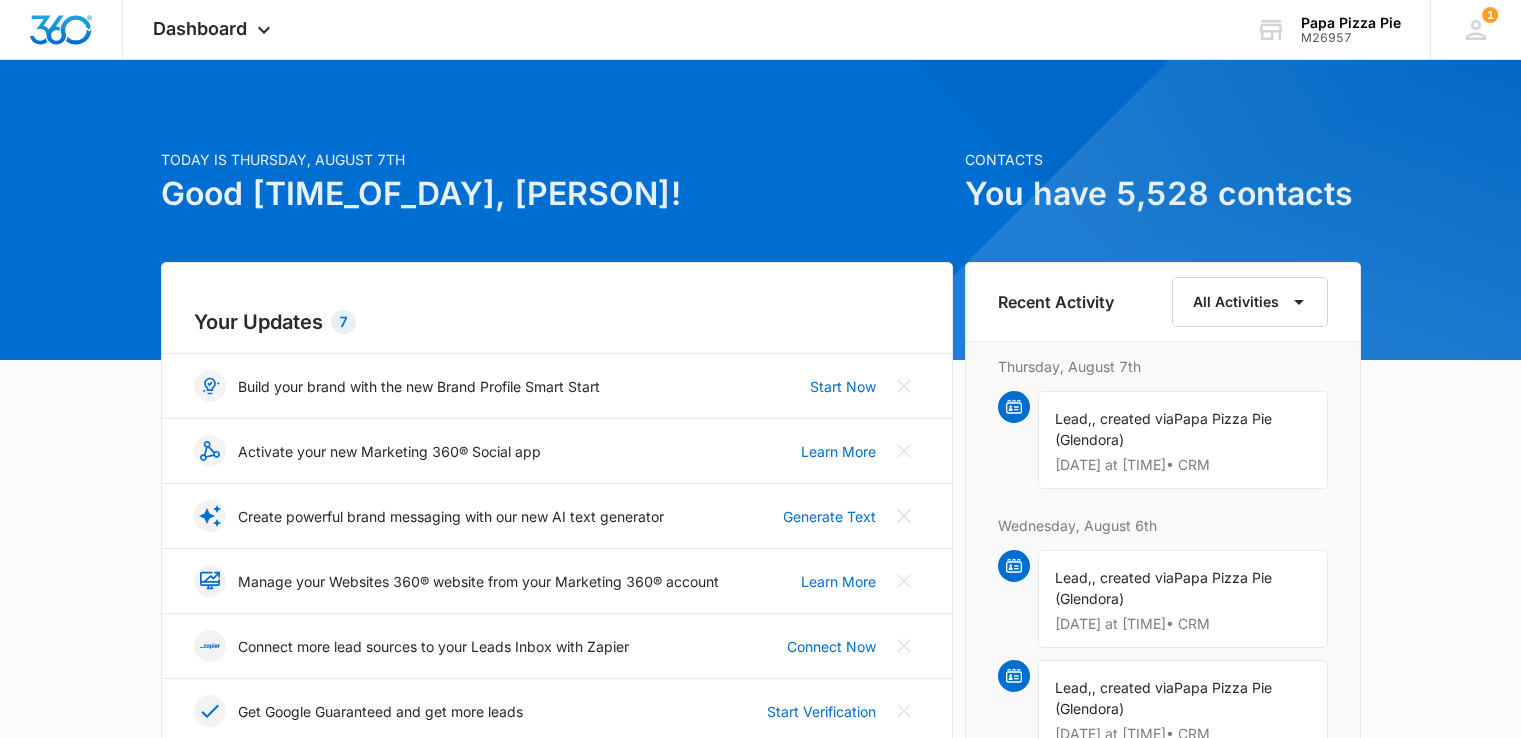 scroll, scrollTop: 0, scrollLeft: 0, axis: both 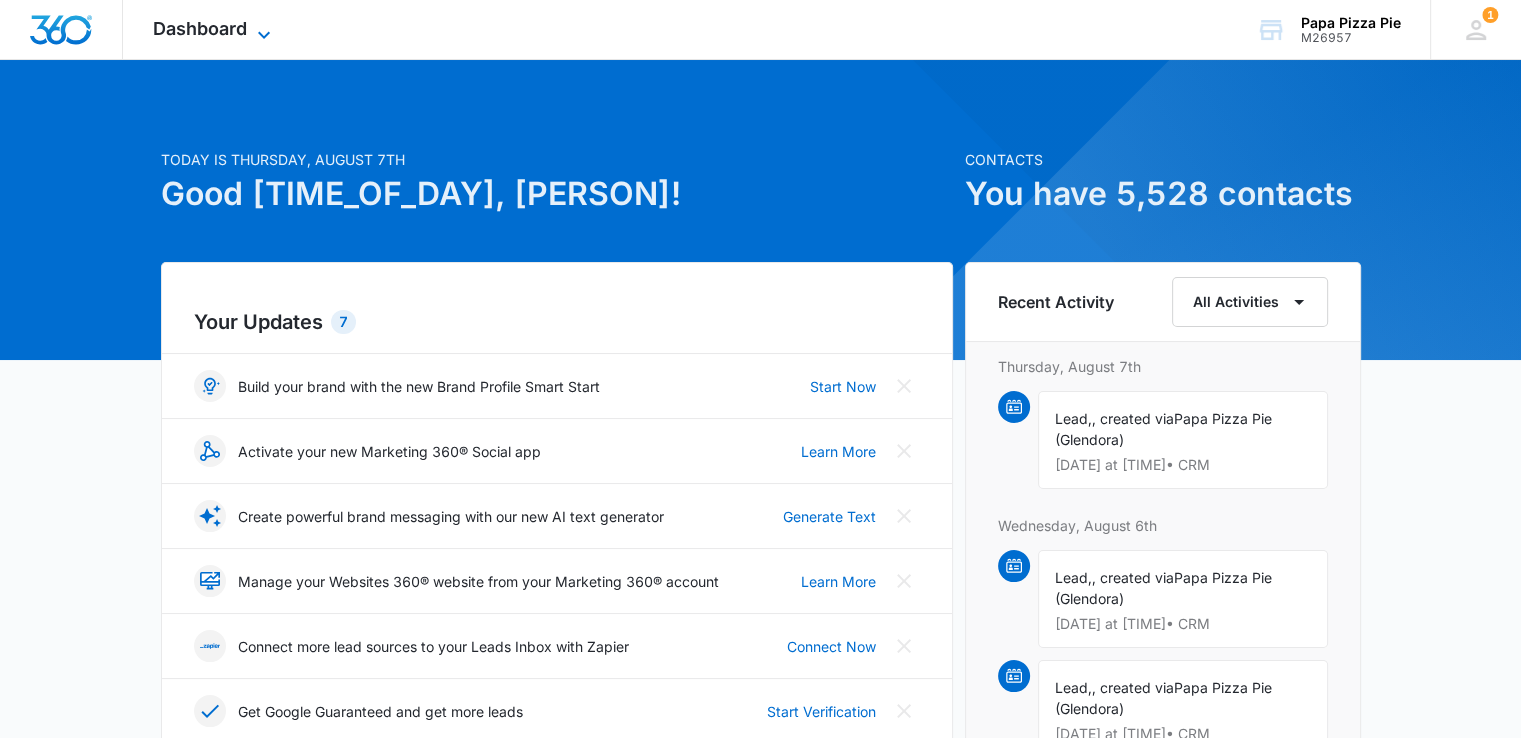 click on "Dashboard" at bounding box center [200, 28] 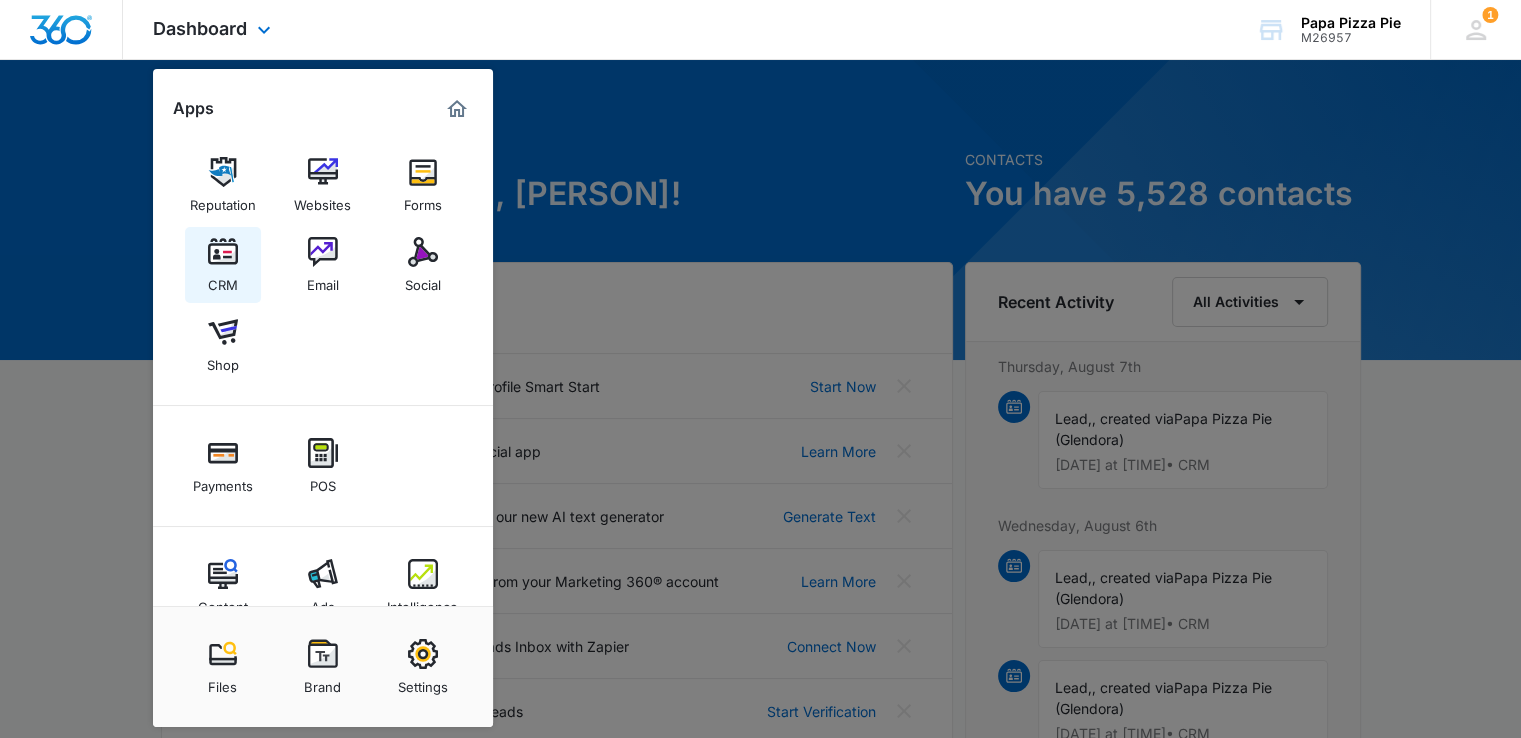 click at bounding box center (223, 252) 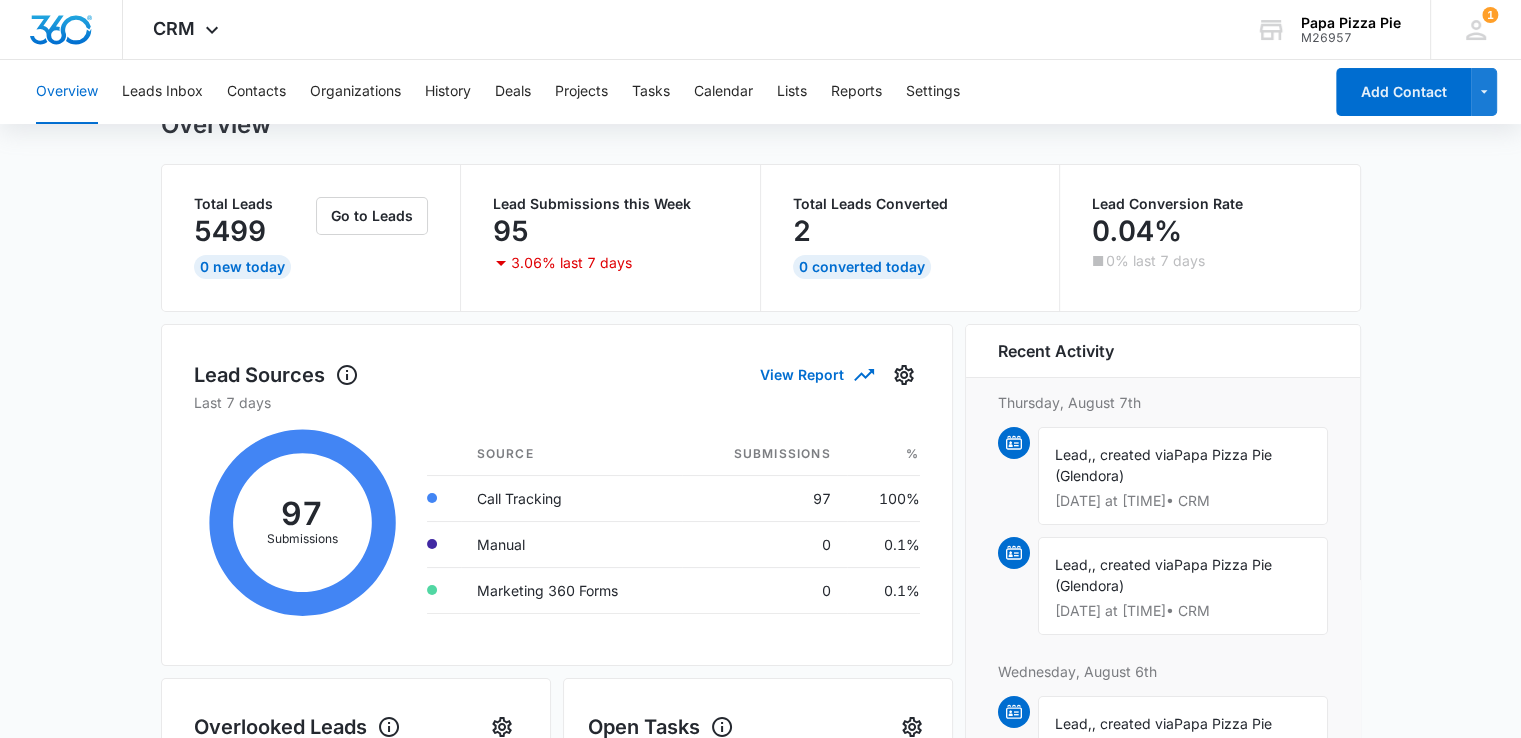 scroll, scrollTop: 0, scrollLeft: 0, axis: both 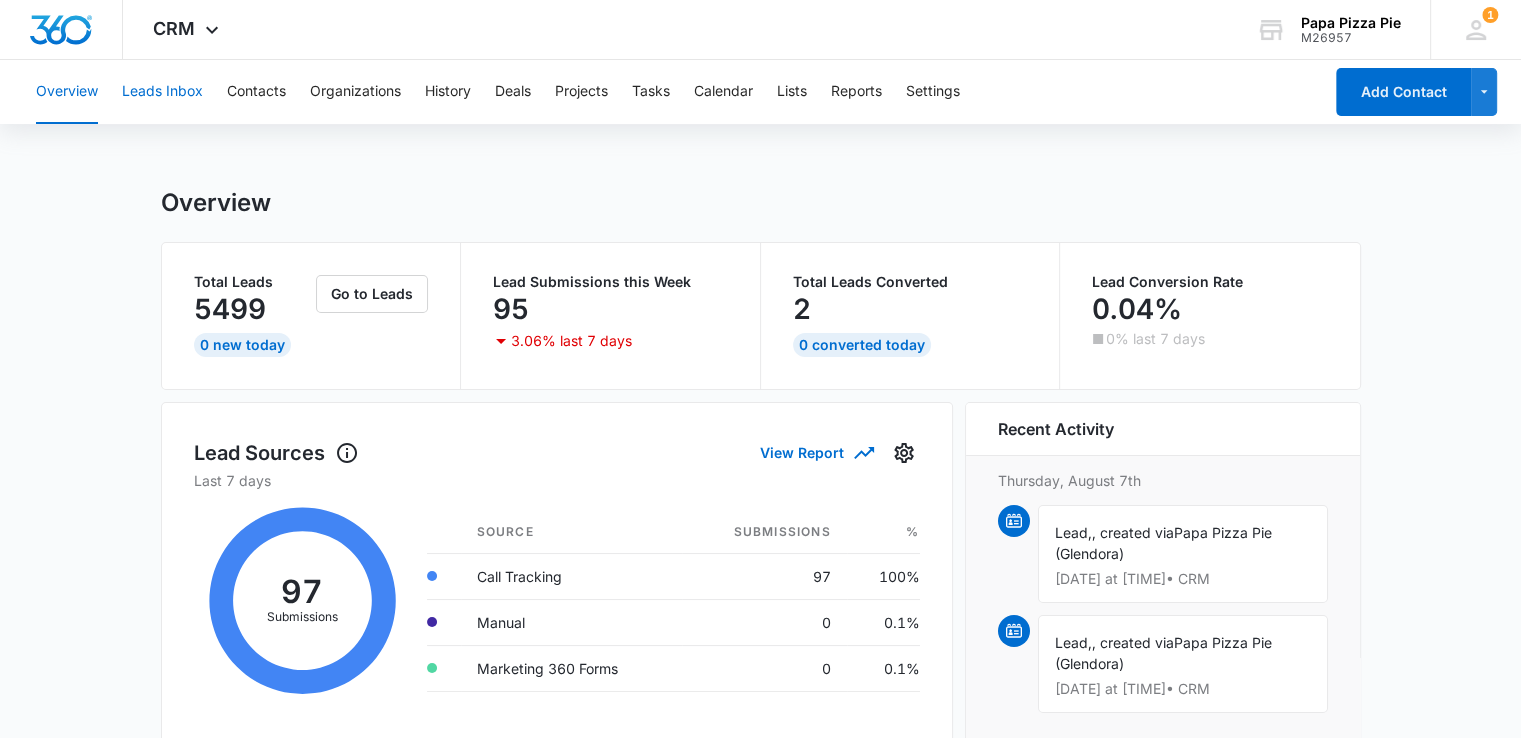 click on "Leads Inbox" at bounding box center (162, 92) 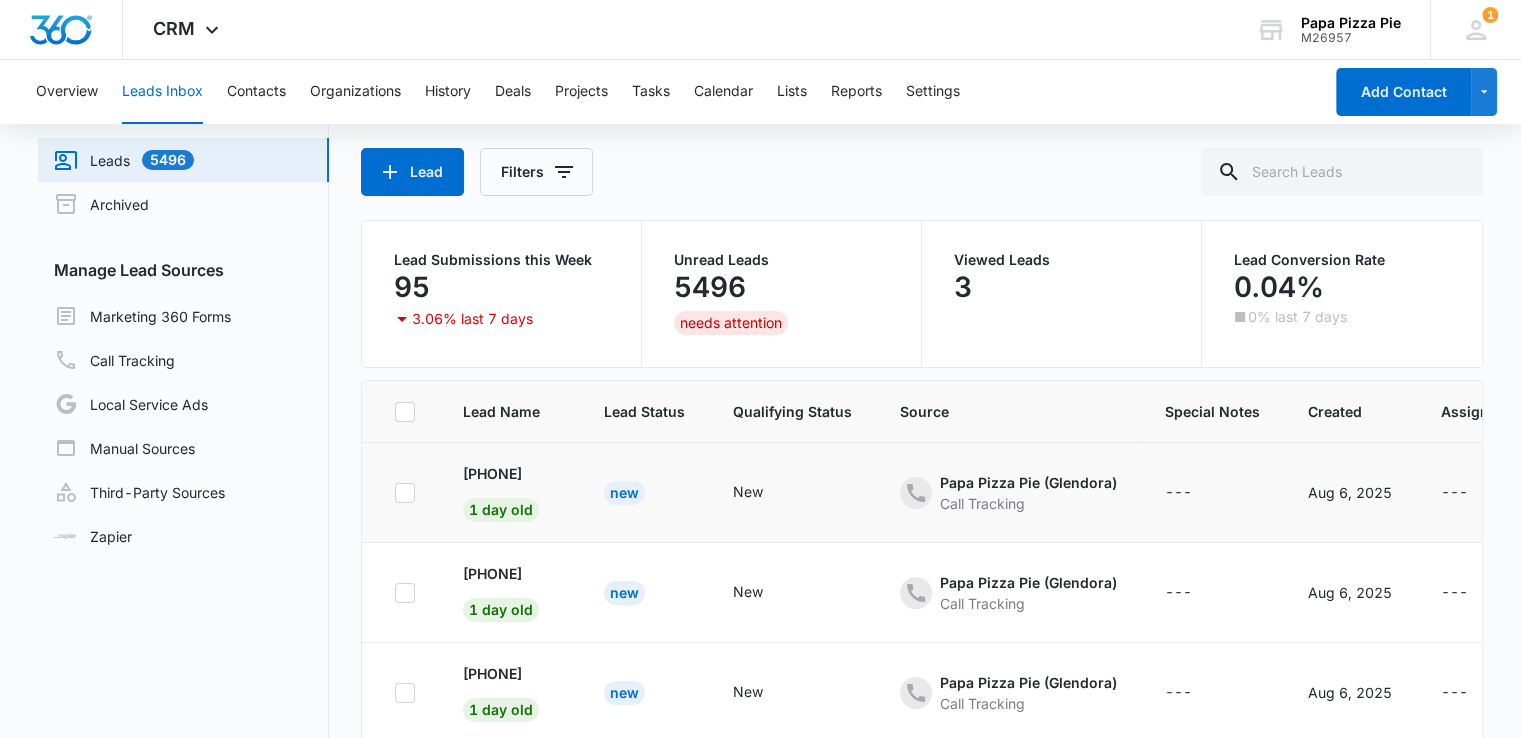 scroll, scrollTop: 0, scrollLeft: 0, axis: both 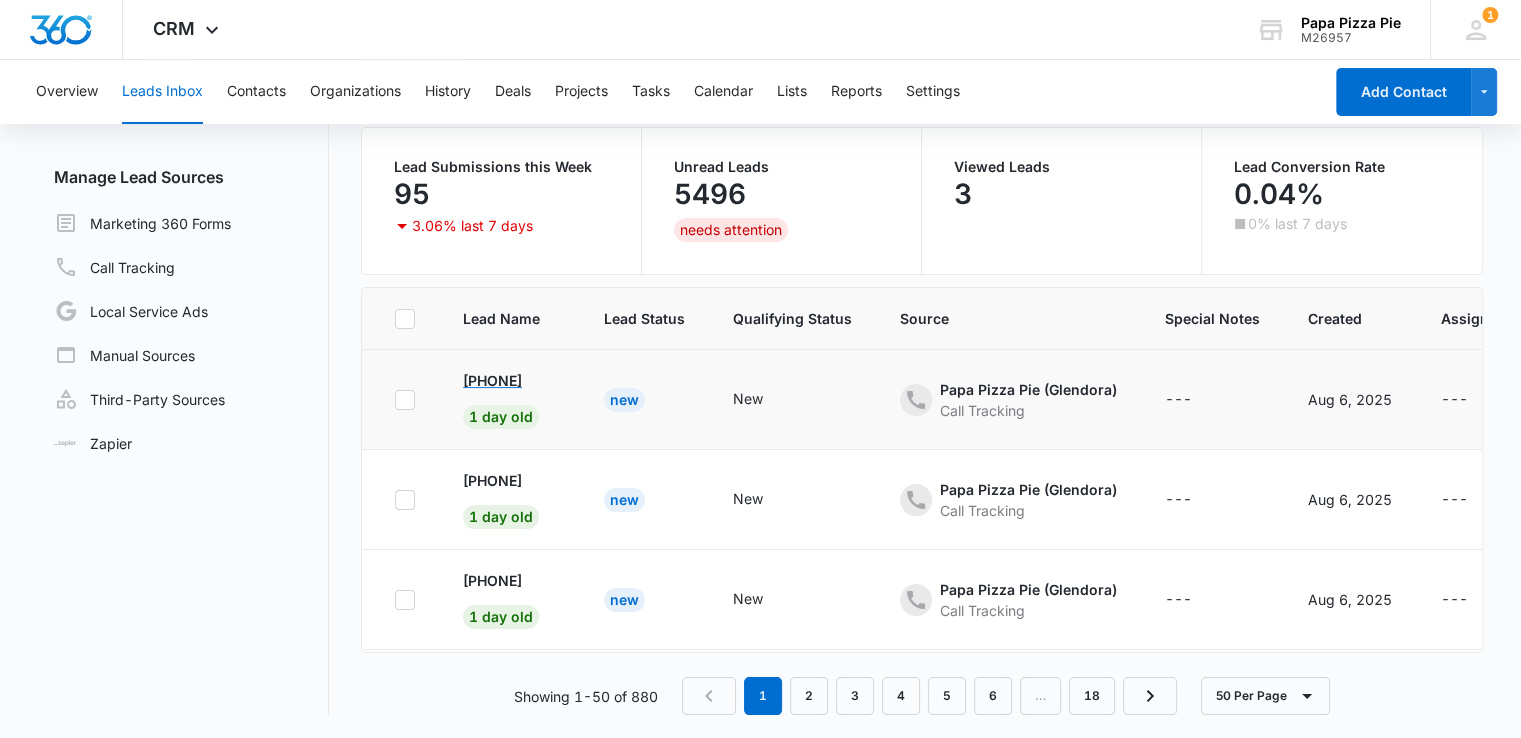 click on "[PHONE]" at bounding box center (492, 380) 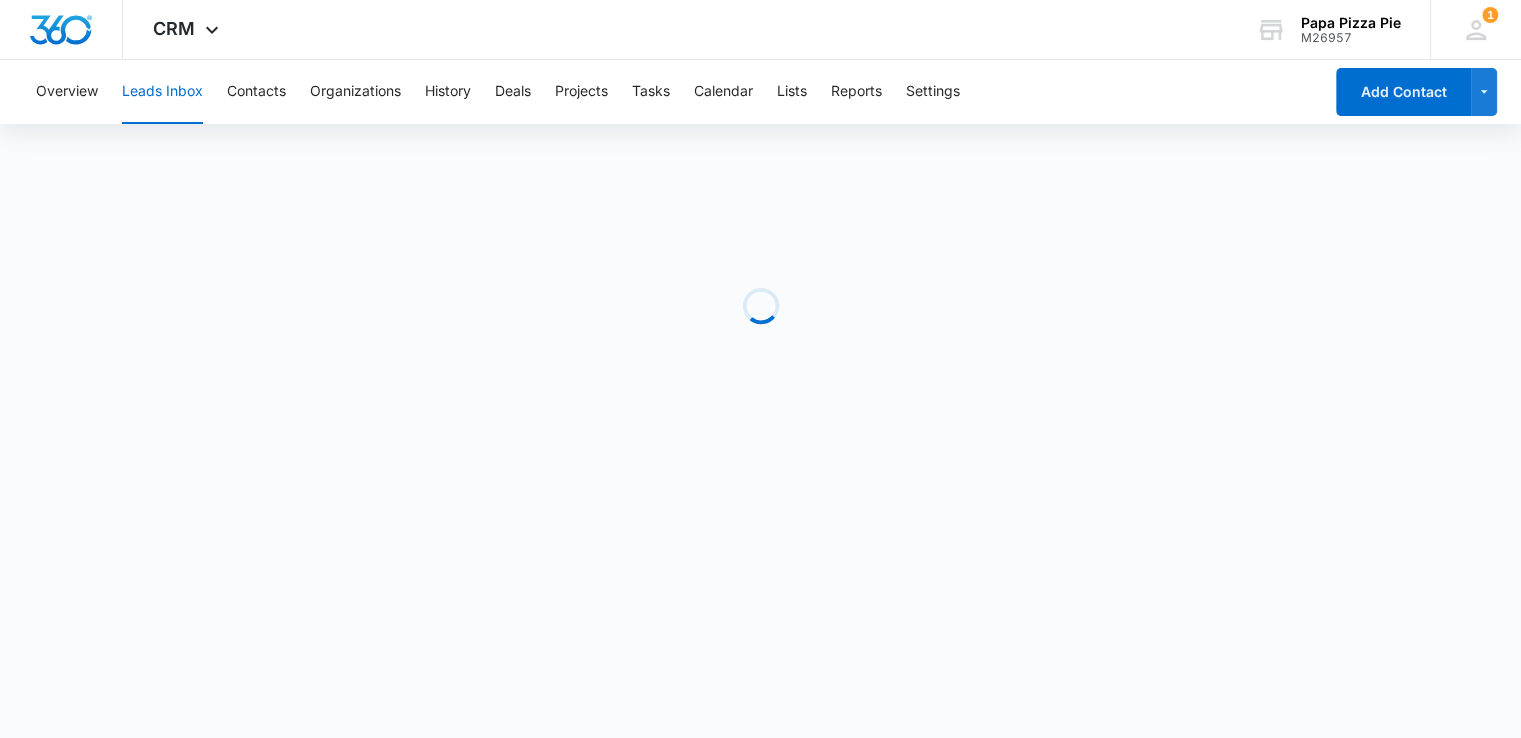 scroll, scrollTop: 0, scrollLeft: 0, axis: both 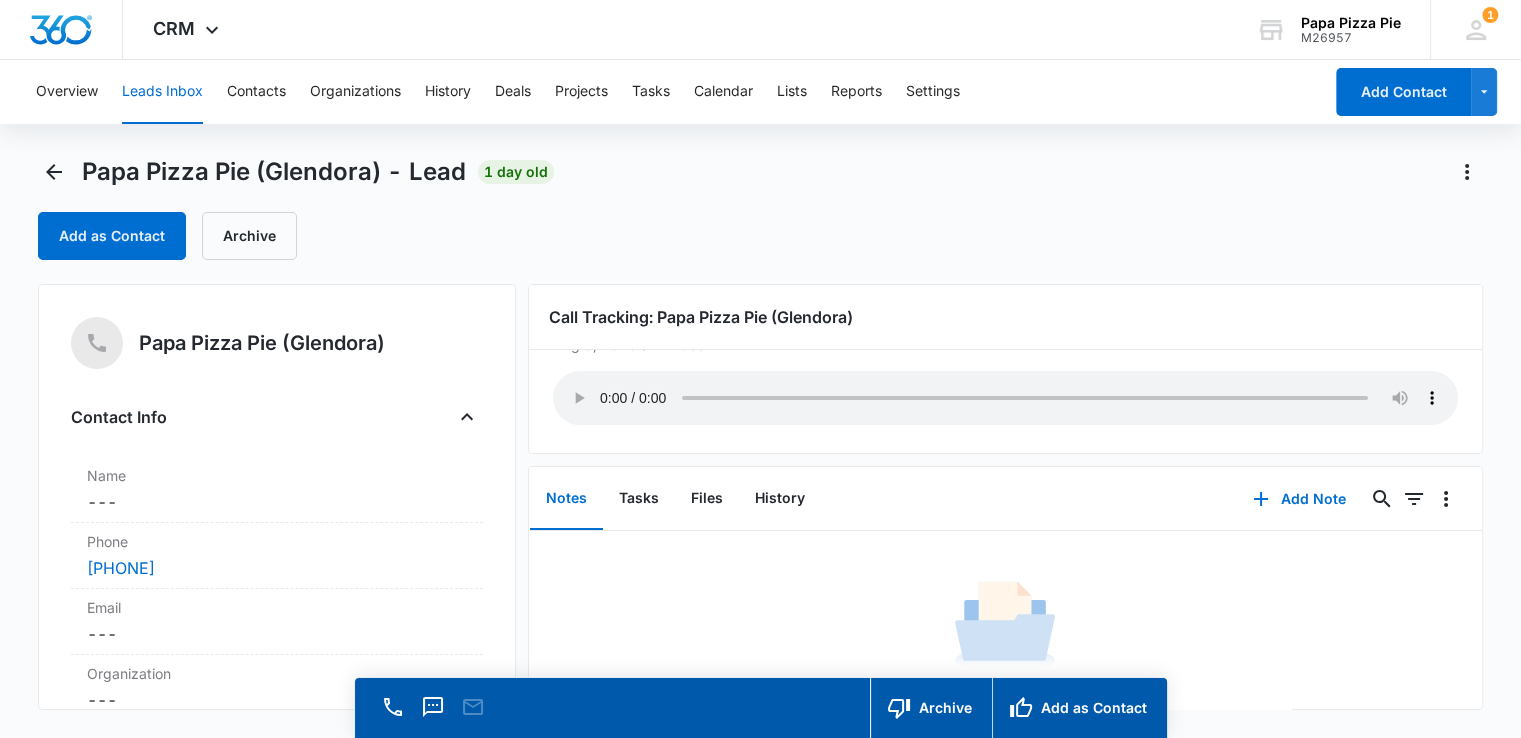 click on "[DATE] at [TIME]" at bounding box center [1005, 369] 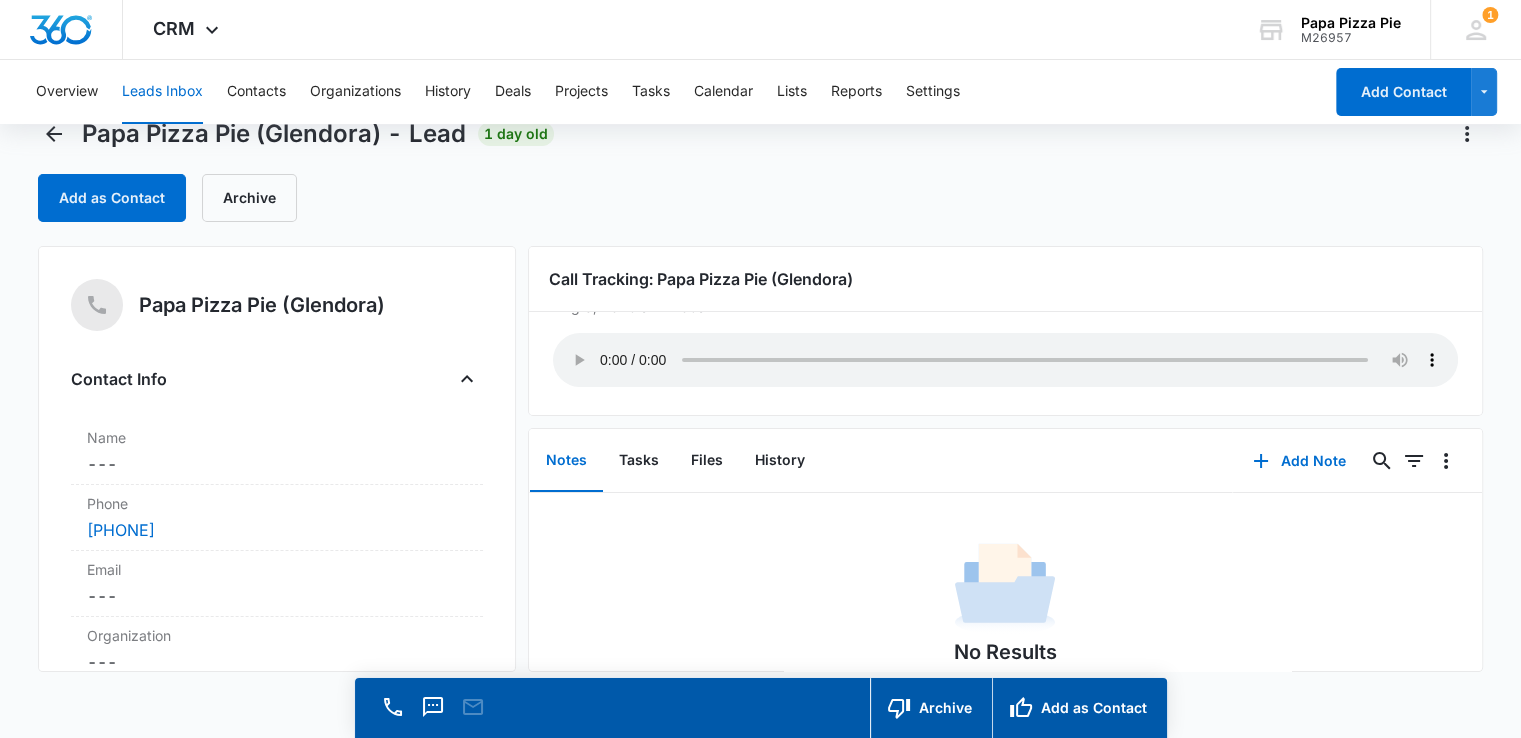 scroll, scrollTop: 56, scrollLeft: 0, axis: vertical 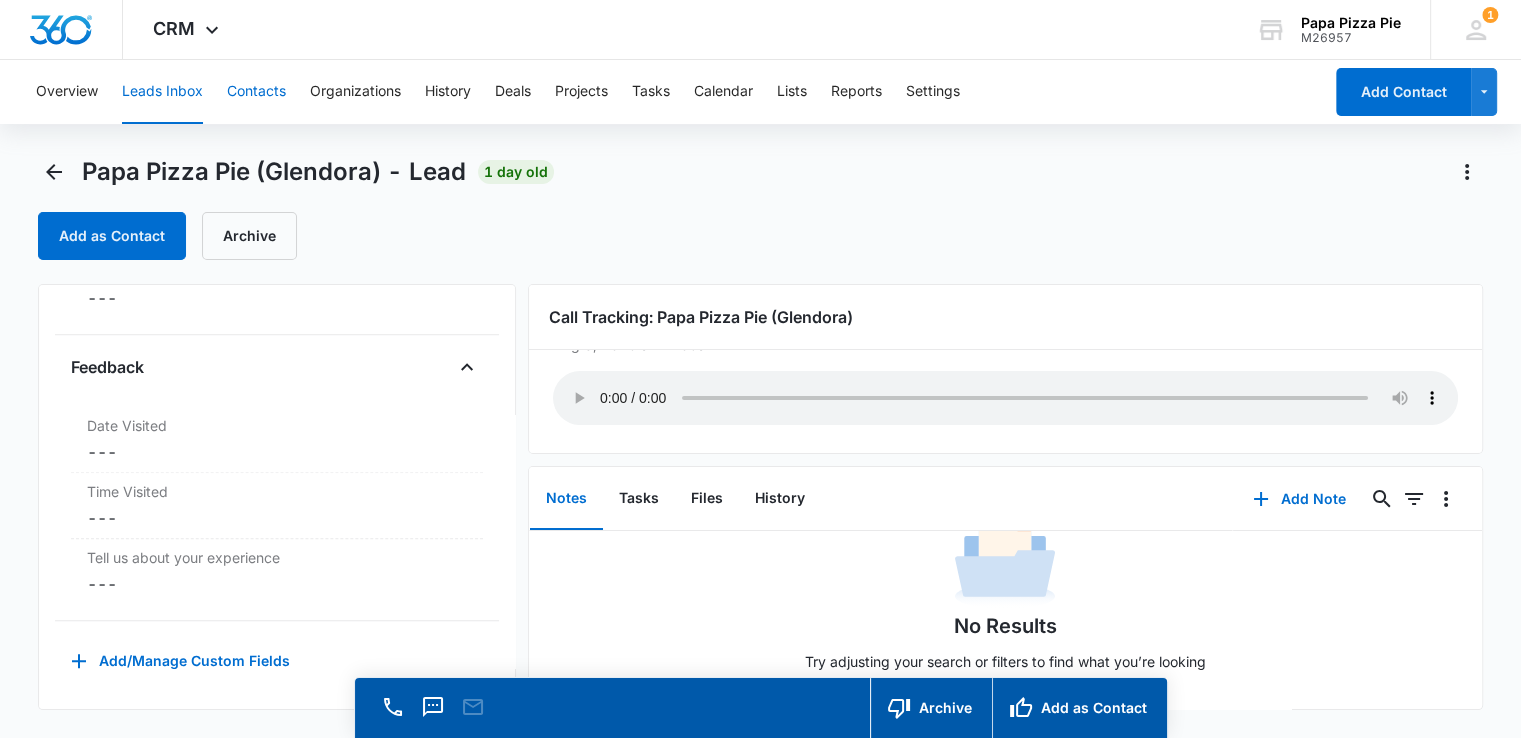 click on "Contacts" at bounding box center (256, 92) 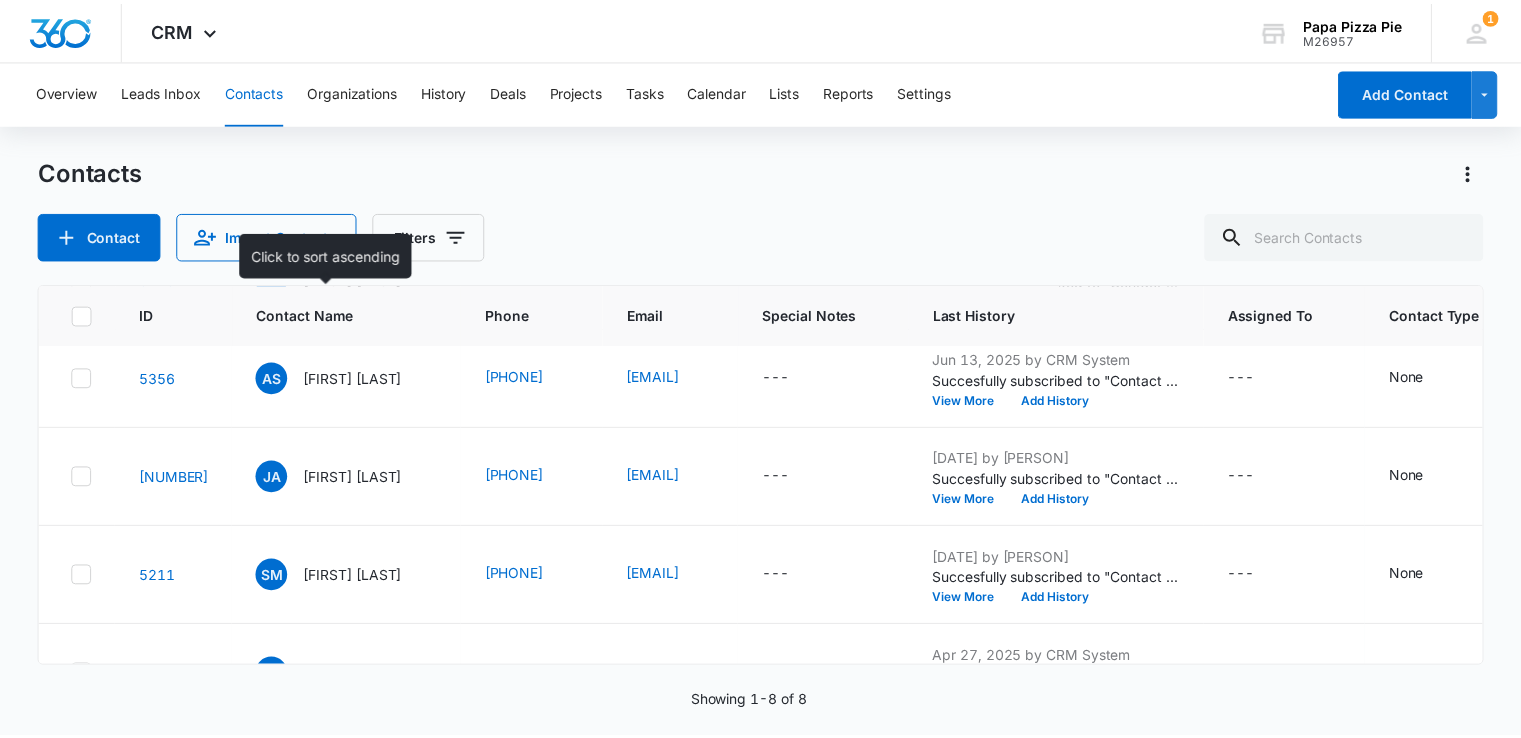 scroll, scrollTop: 0, scrollLeft: 0, axis: both 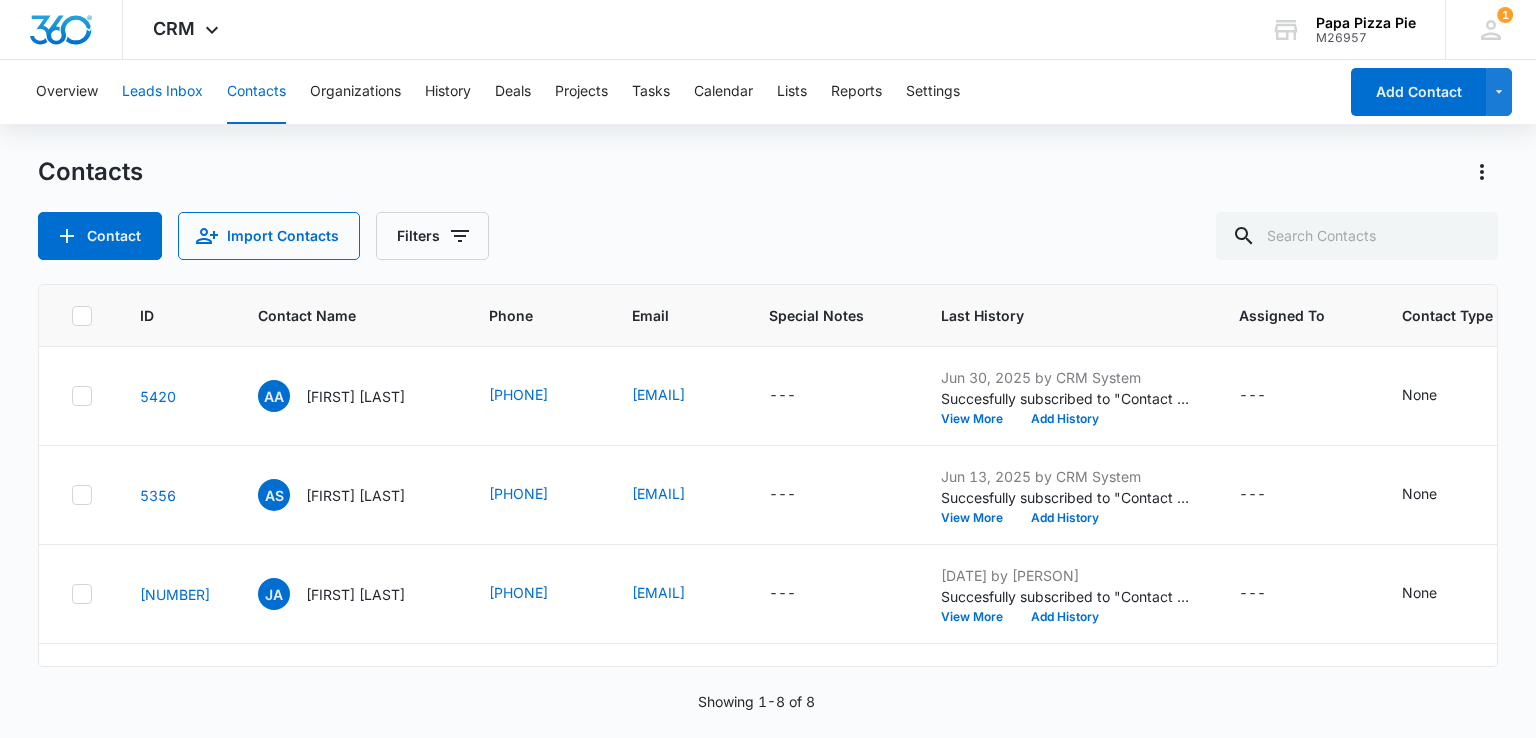 click on "Leads Inbox" at bounding box center [162, 92] 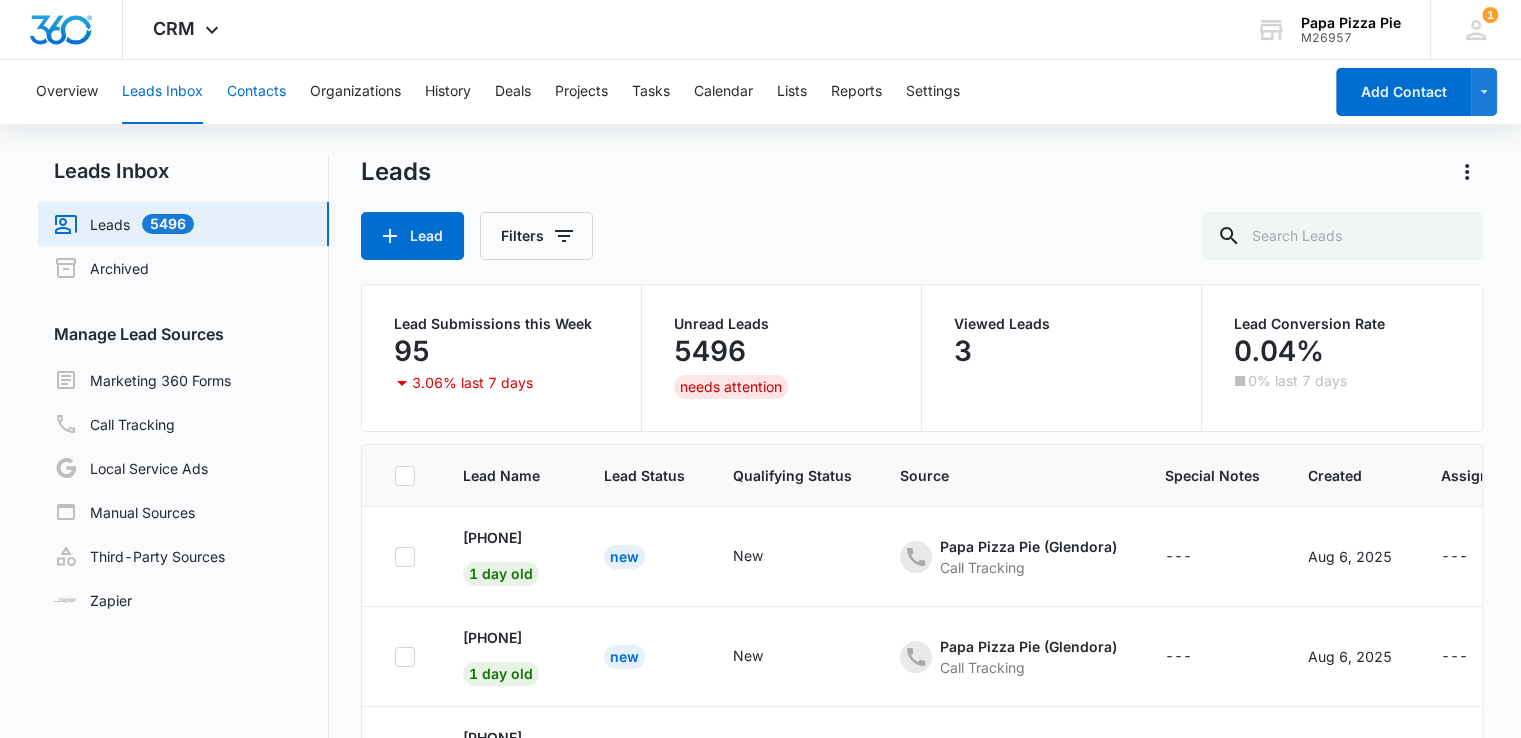 click on "Contacts" at bounding box center [256, 92] 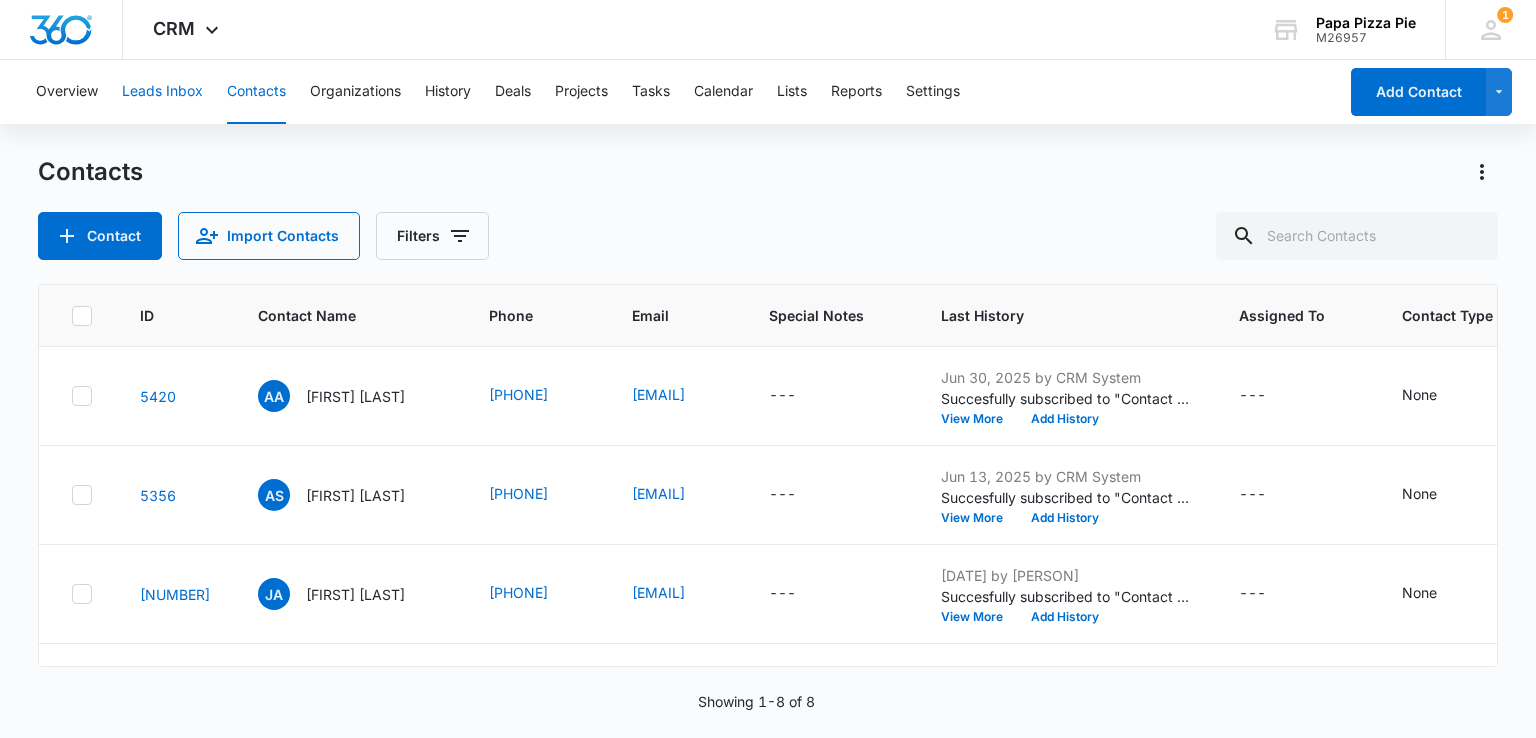 click on "Leads Inbox" at bounding box center [162, 92] 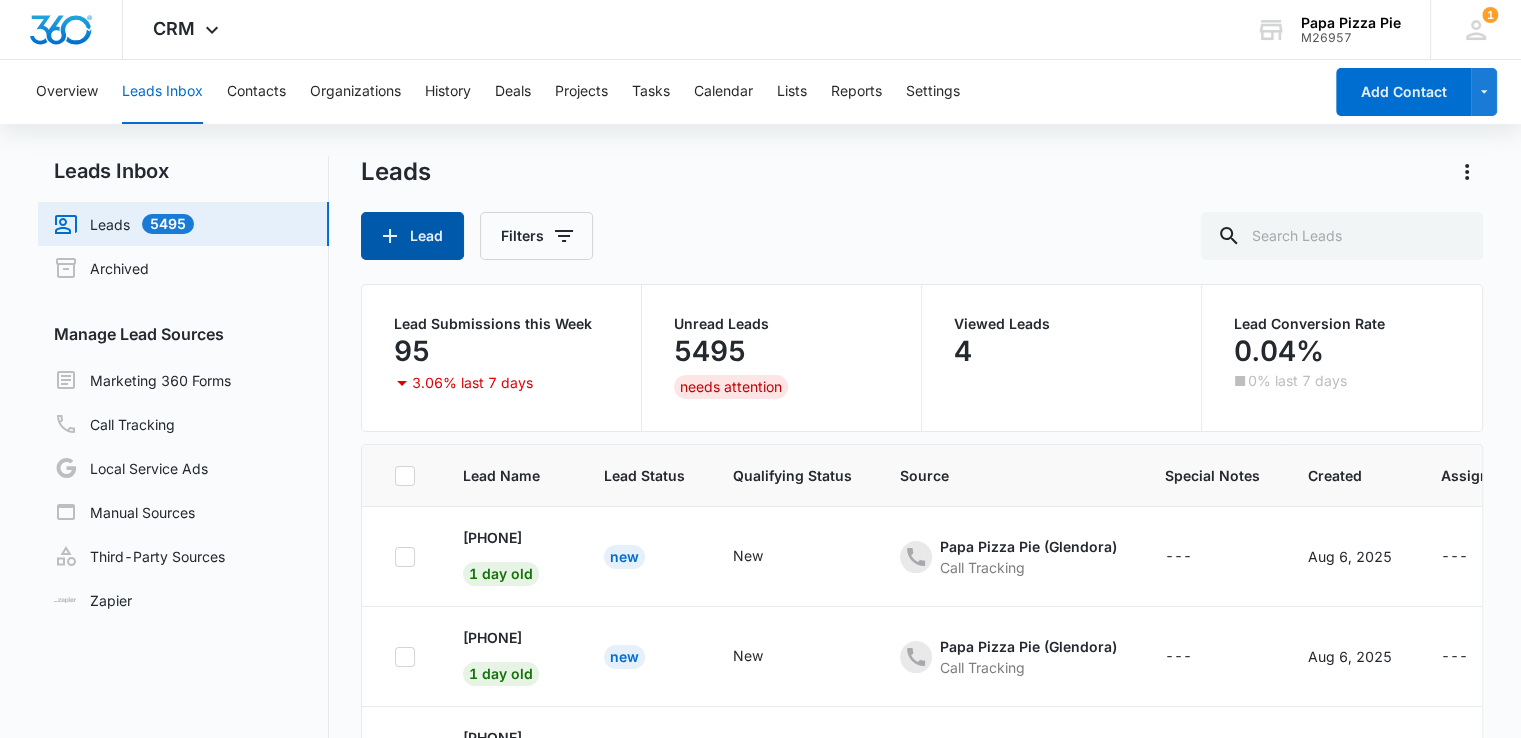 click on "Lead" at bounding box center (412, 236) 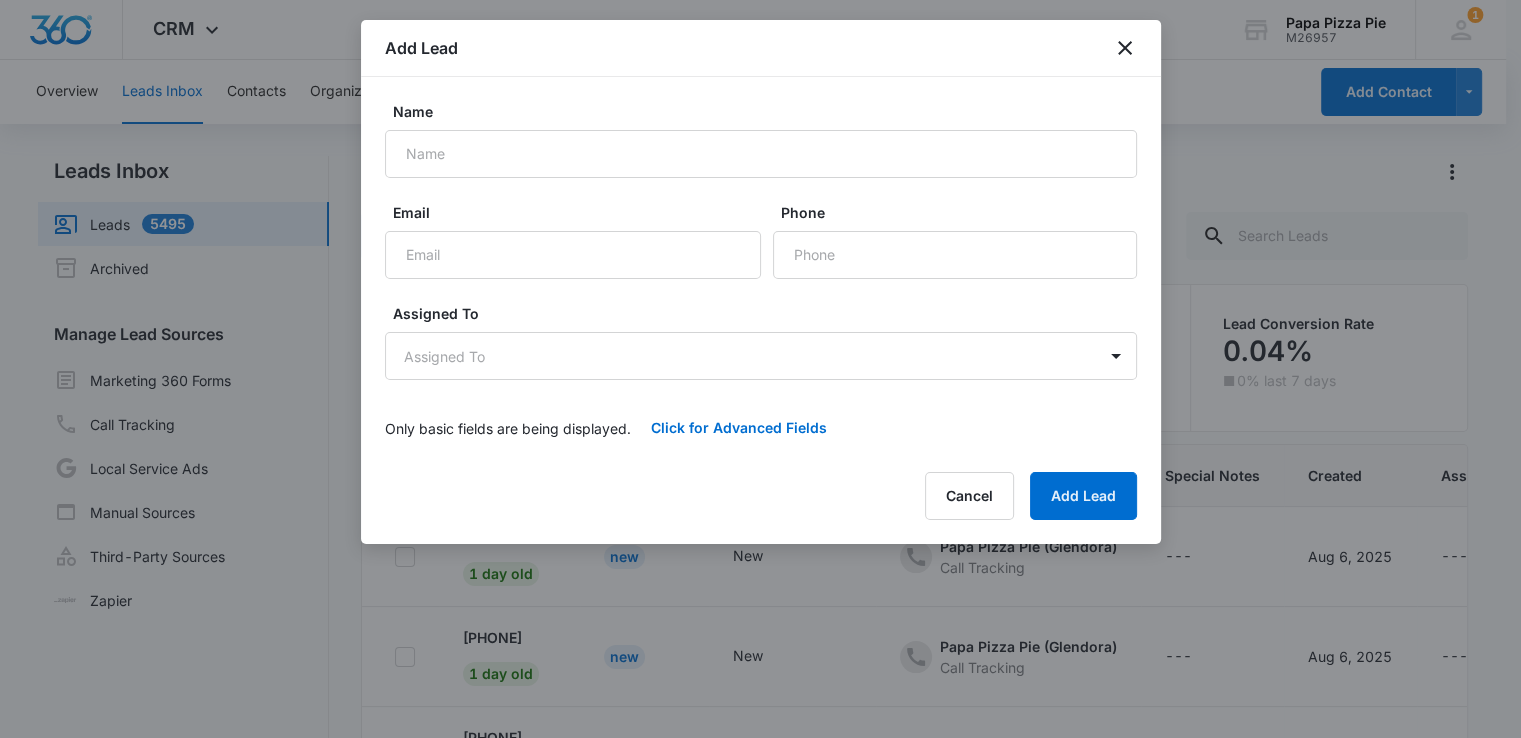 scroll, scrollTop: 0, scrollLeft: 0, axis: both 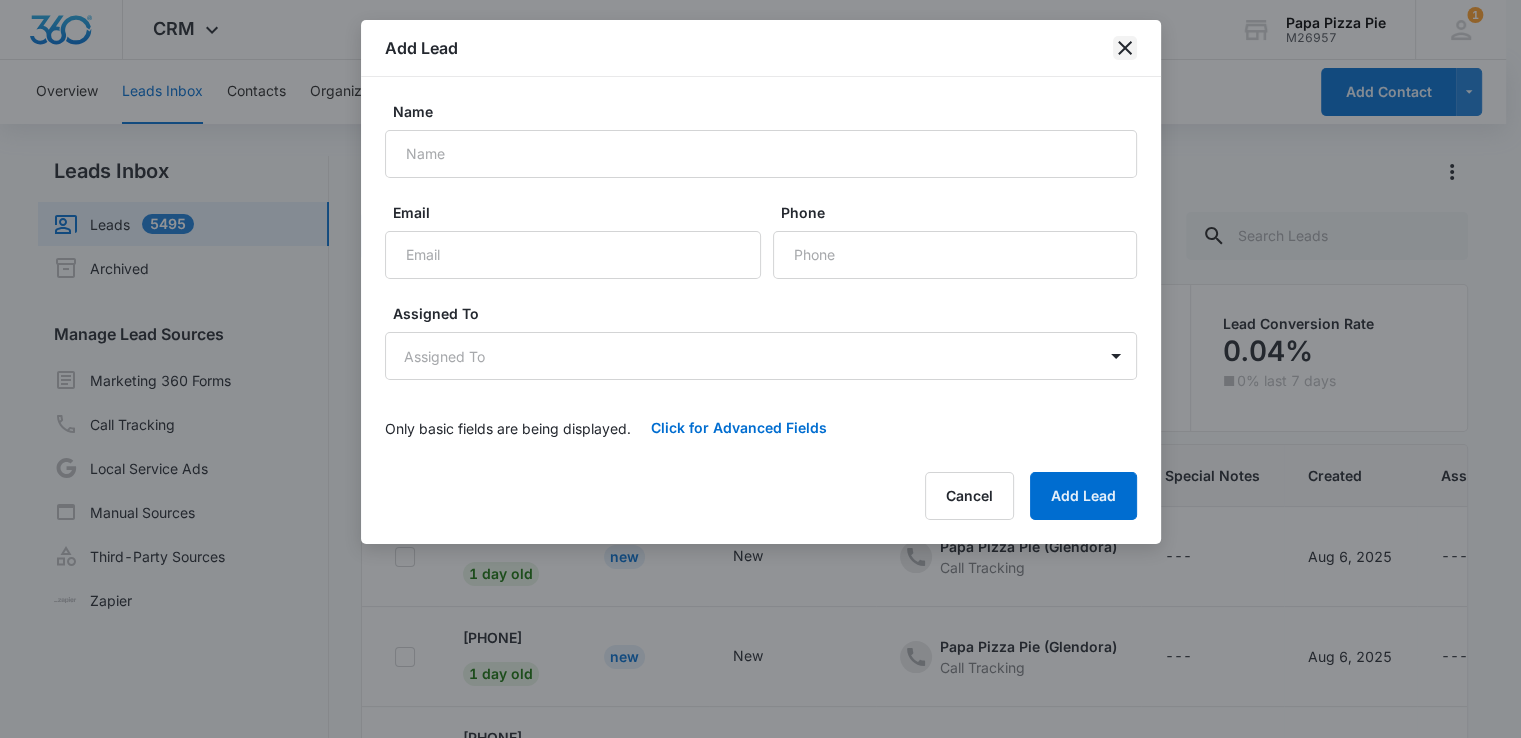 click 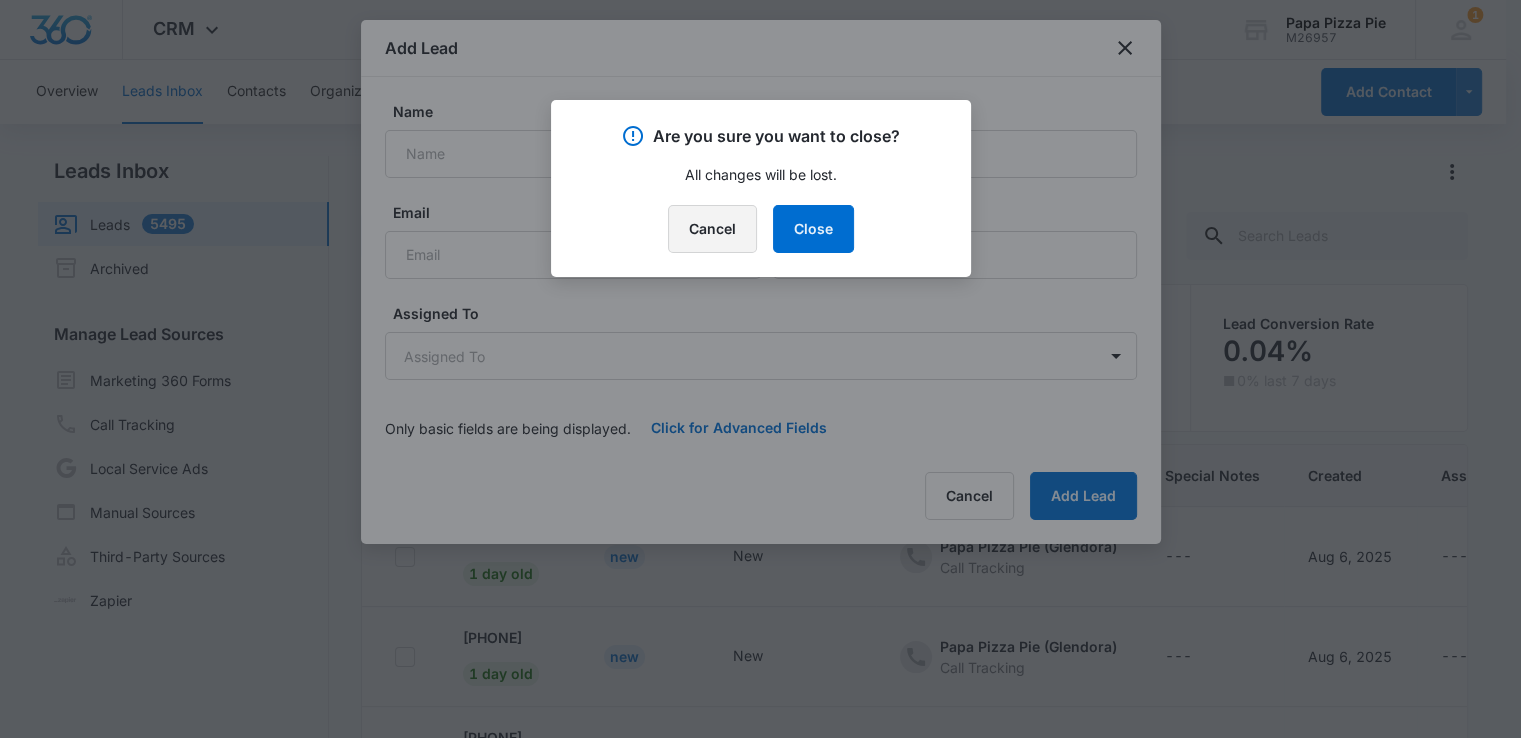 click on "Cancel" at bounding box center [712, 229] 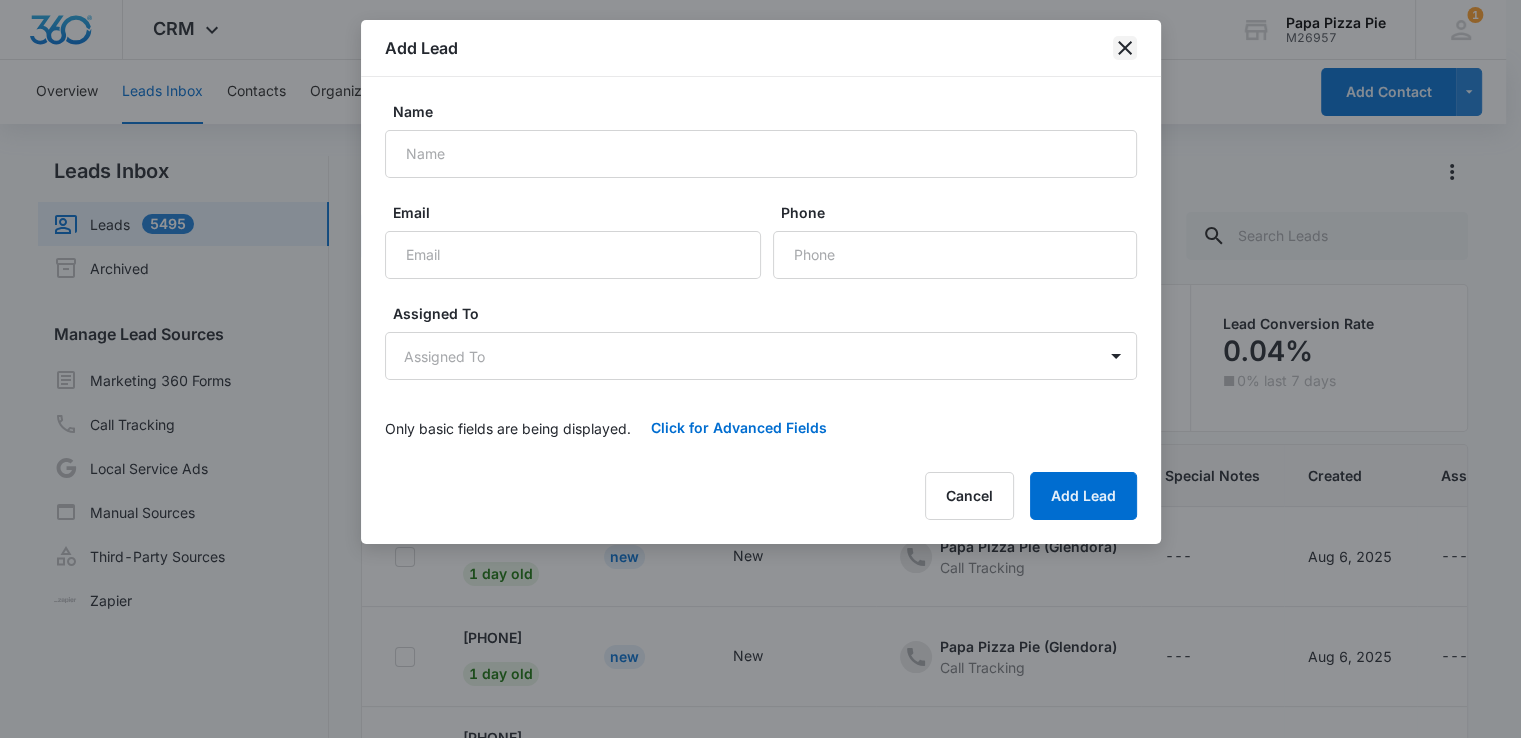 click 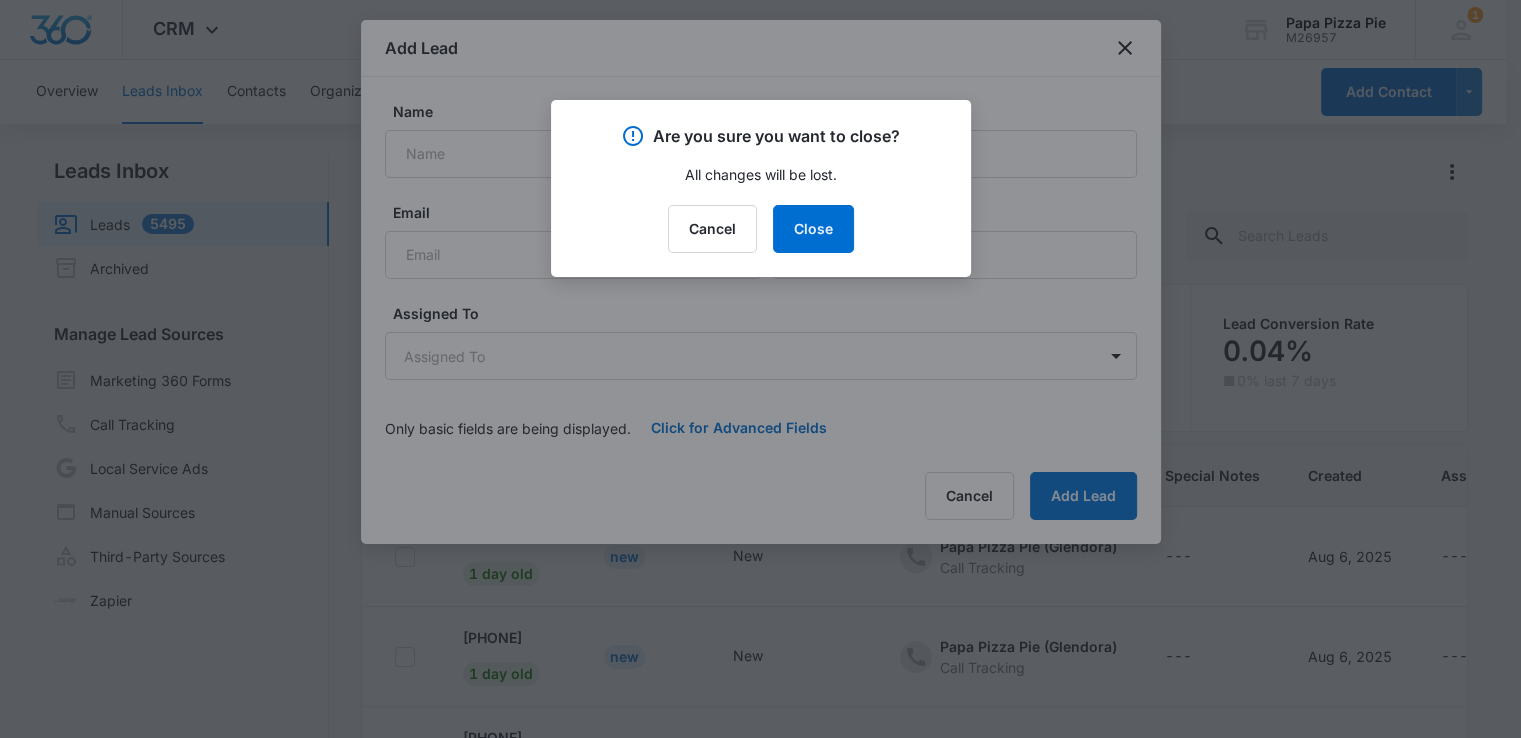 click on "Cancel Close" at bounding box center (761, 229) 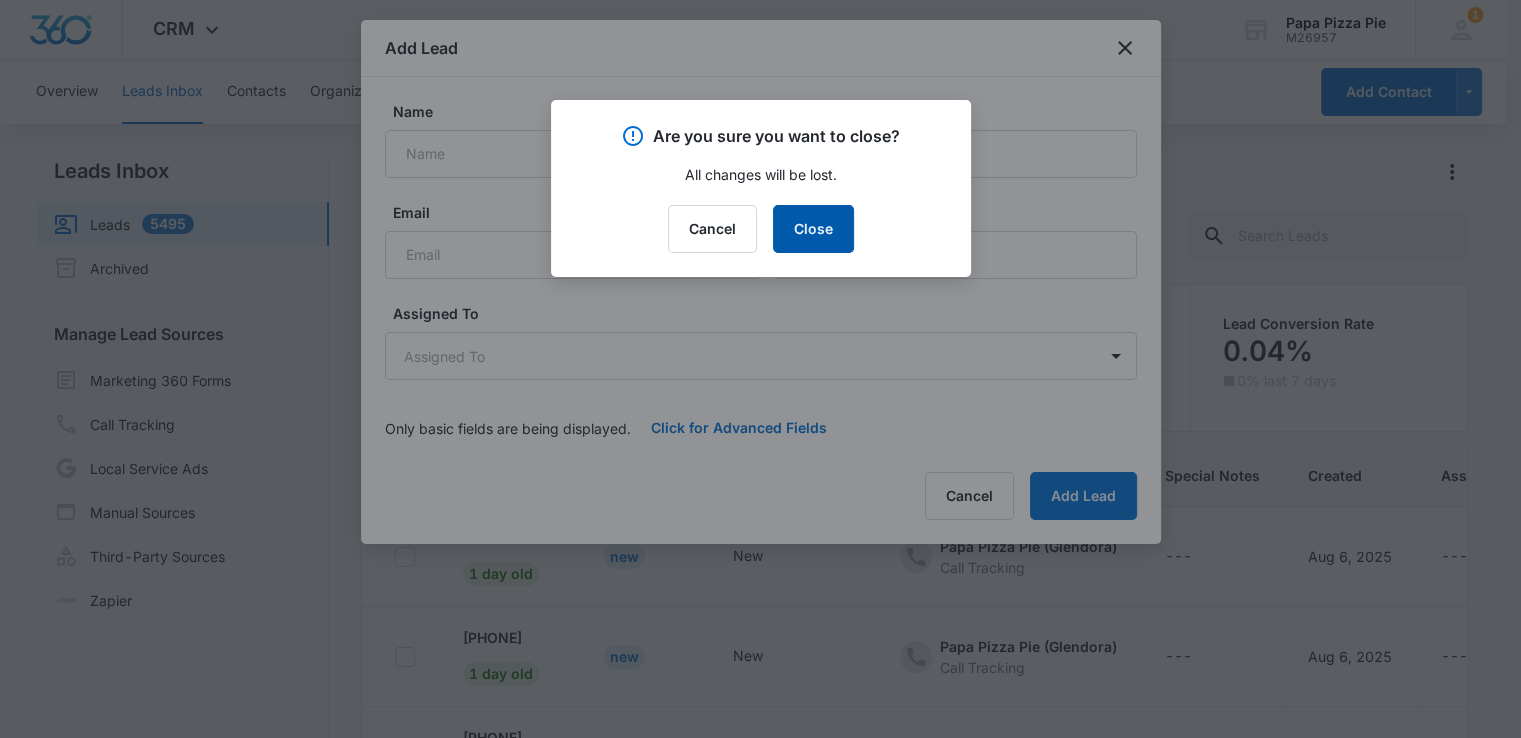 click on "Close" at bounding box center [813, 229] 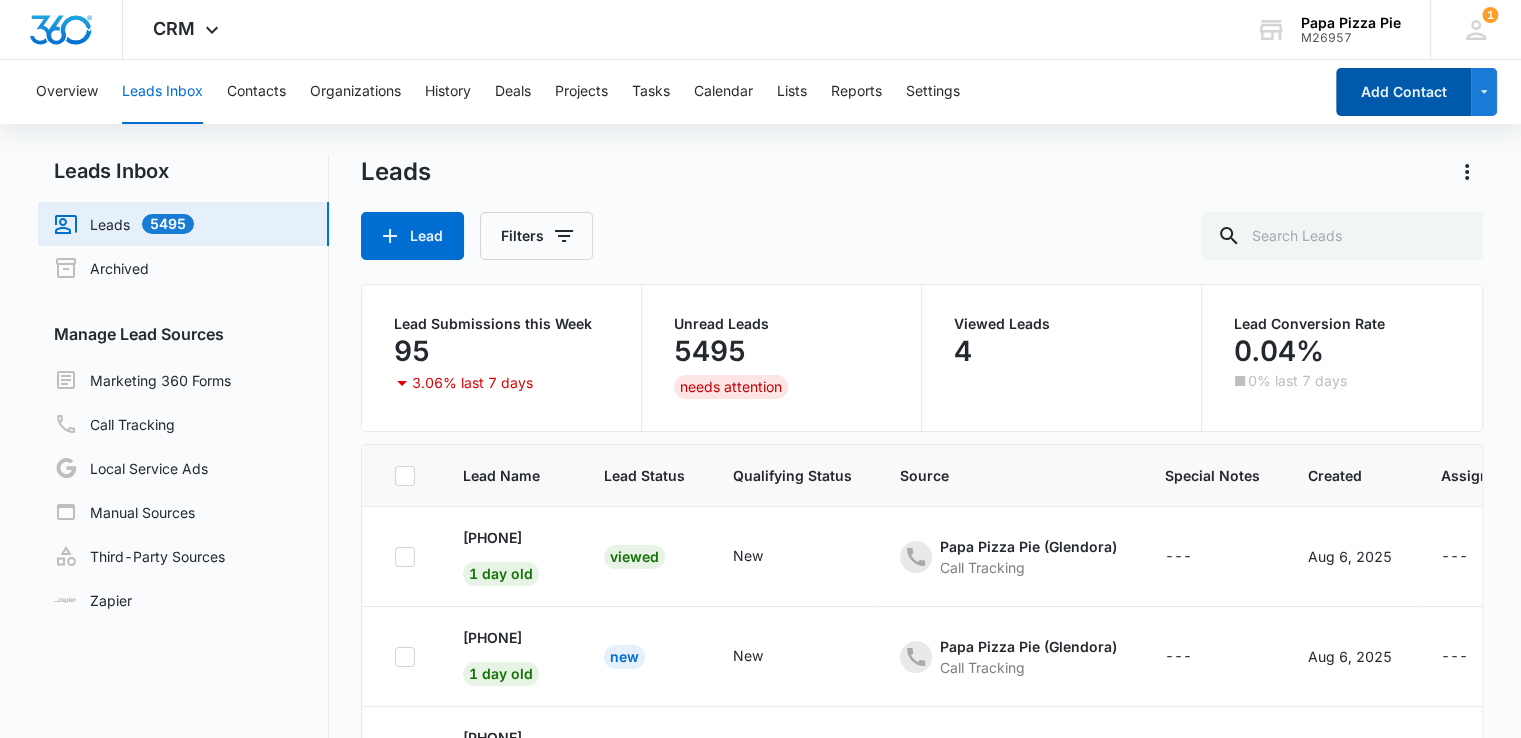 click on "Add Contact" at bounding box center (1403, 92) 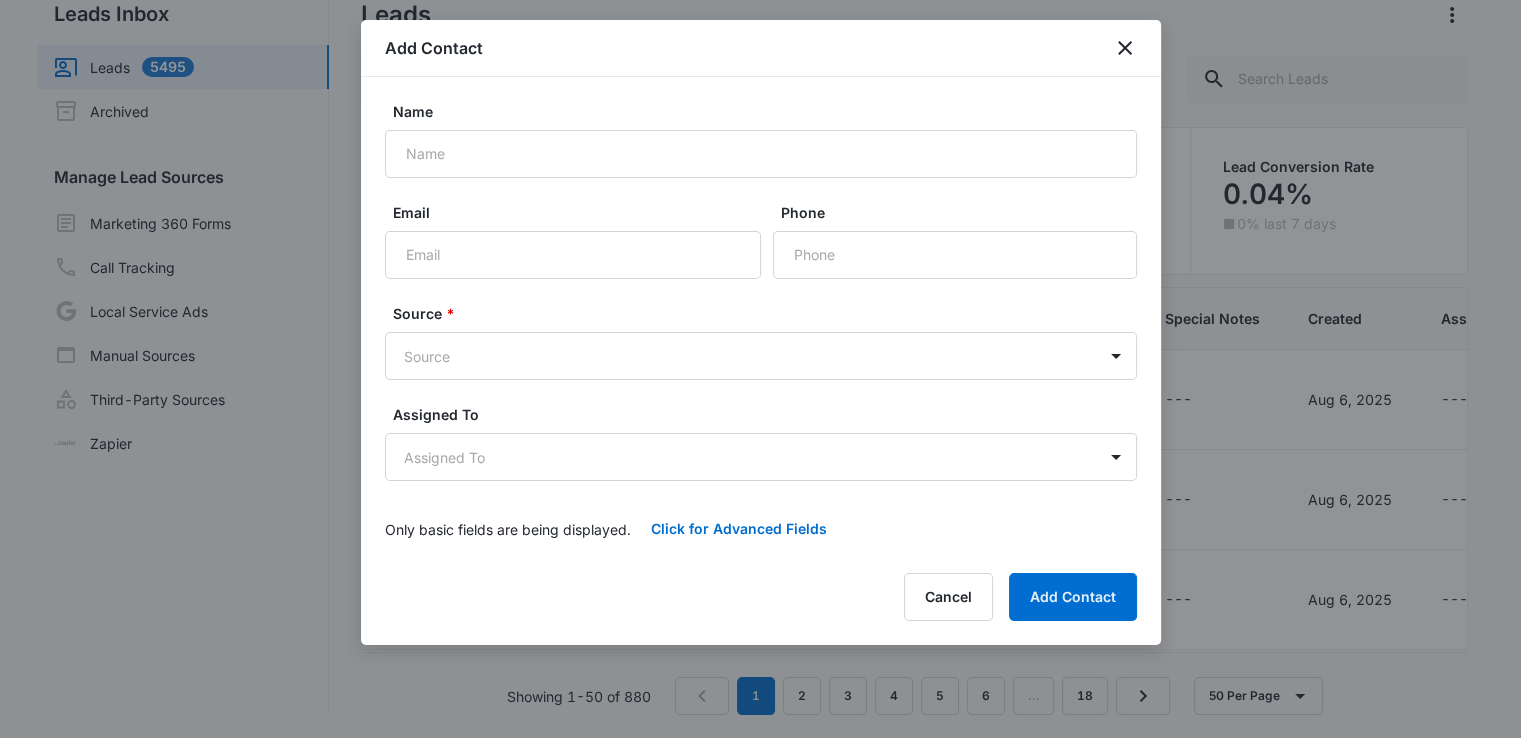 scroll, scrollTop: 0, scrollLeft: 0, axis: both 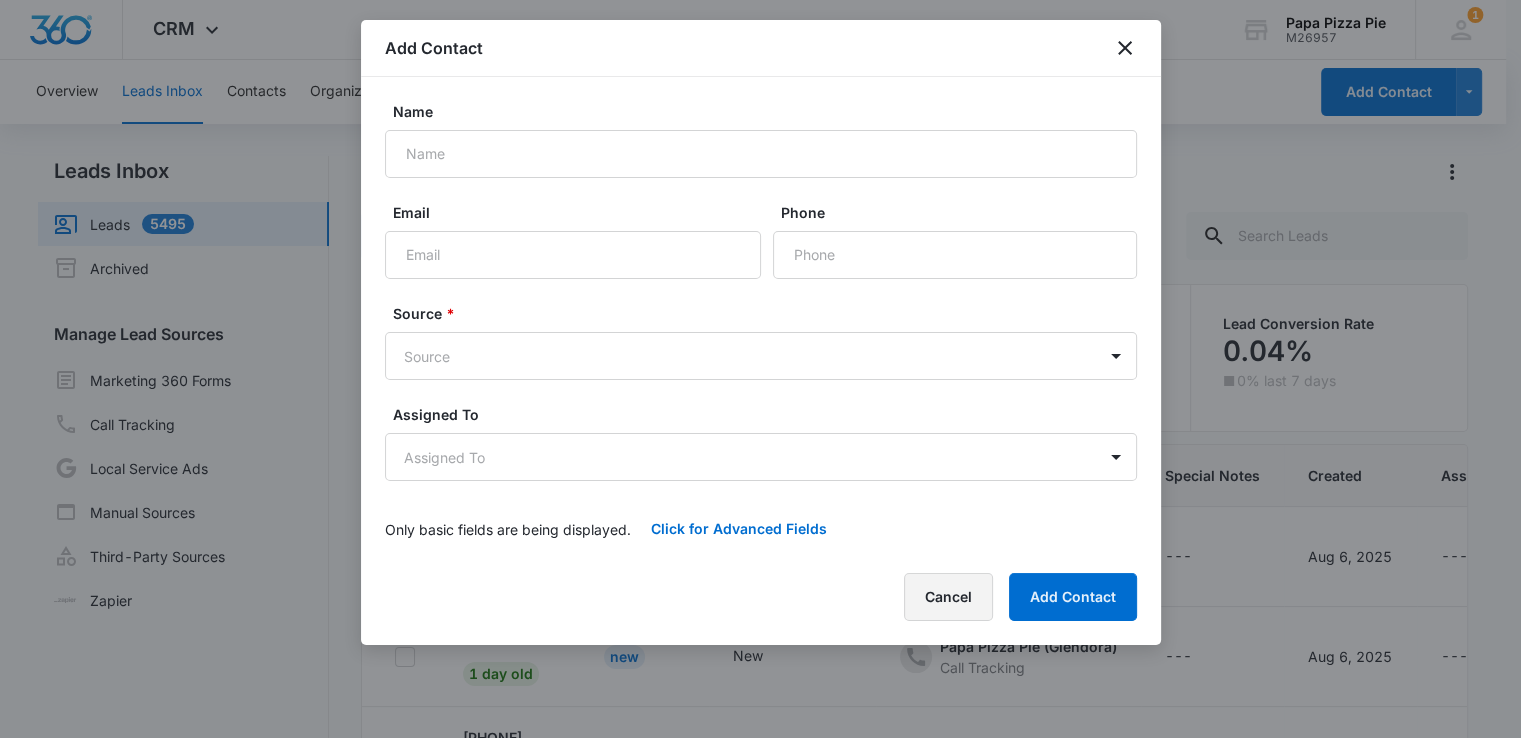click on "Cancel" at bounding box center (948, 597) 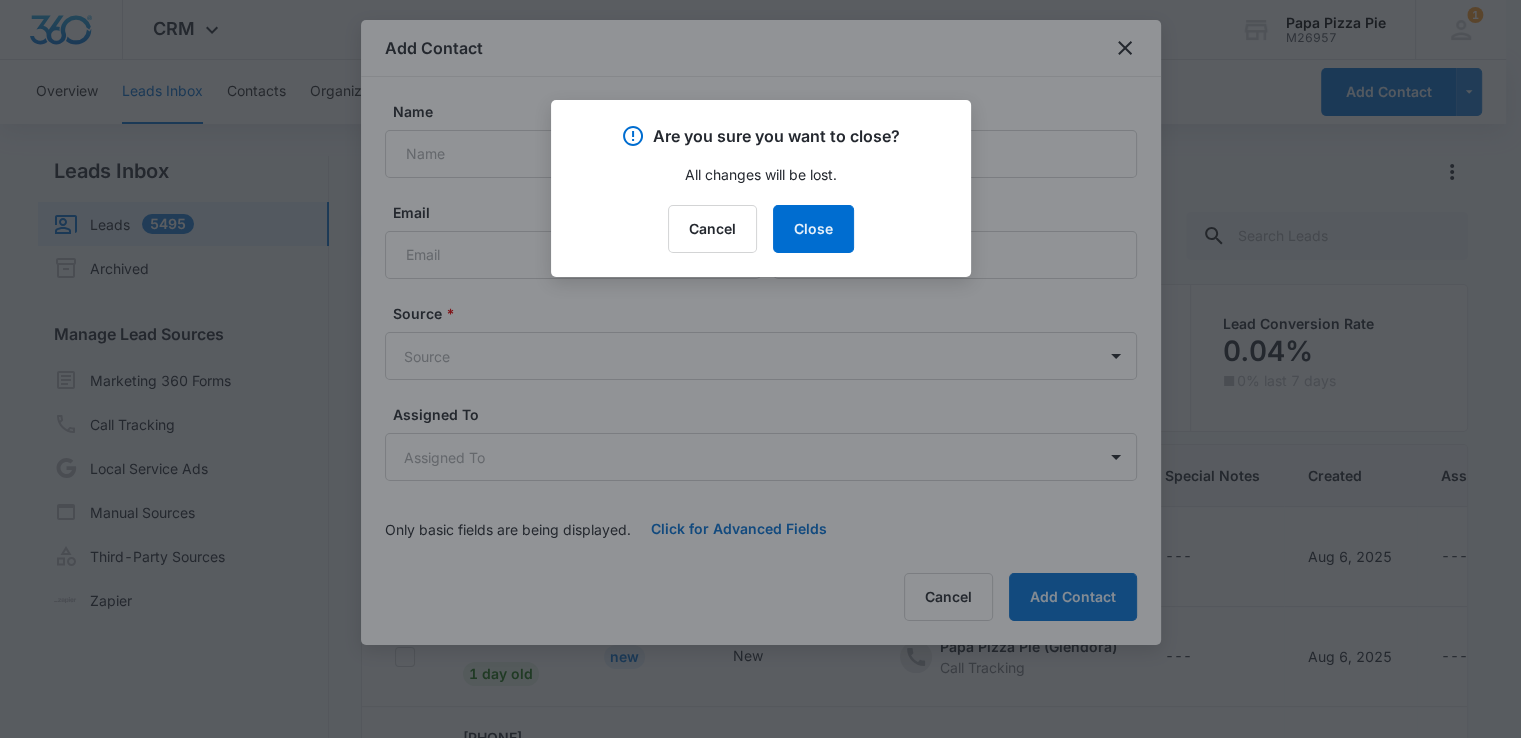 click on "Cancel Close" at bounding box center [761, 229] 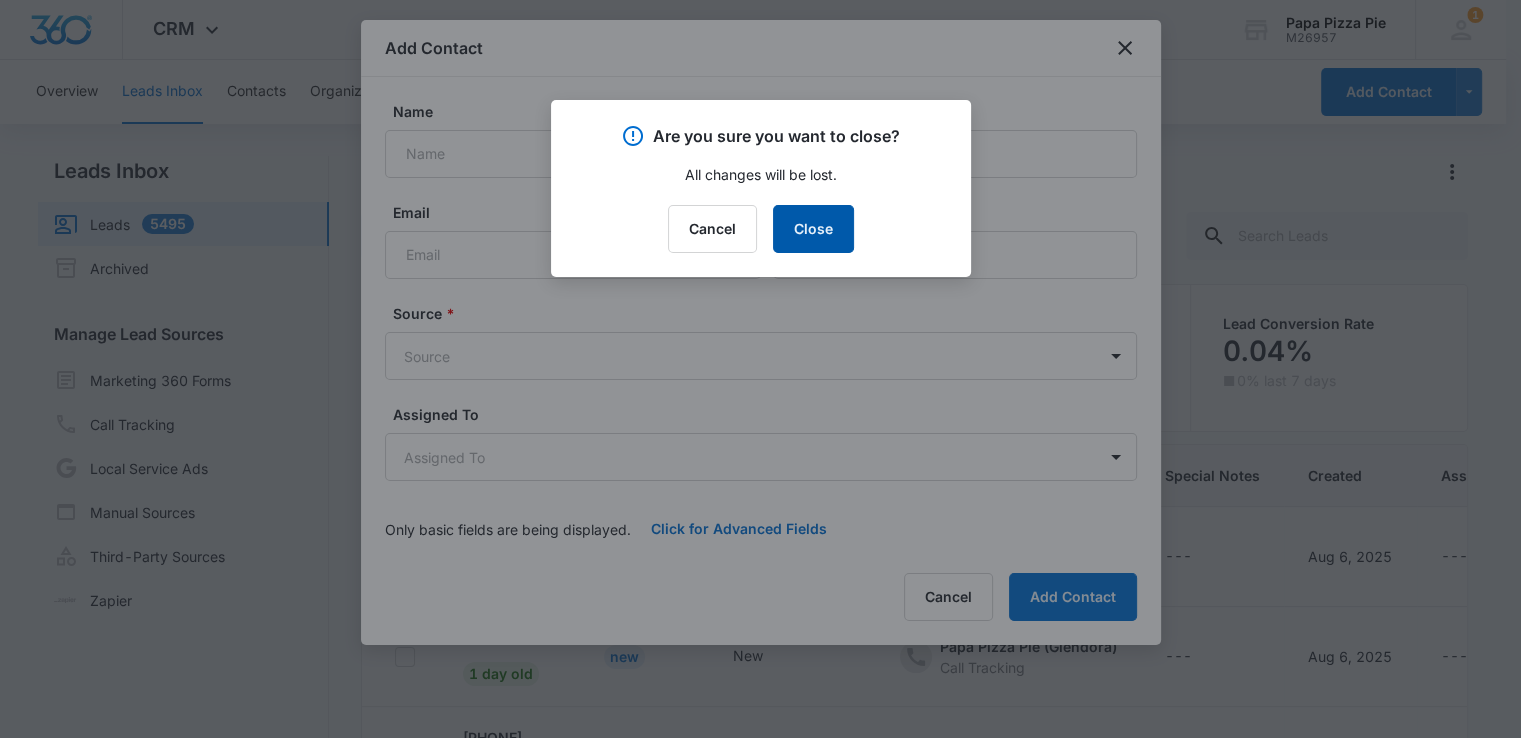 click on "Close" at bounding box center (813, 229) 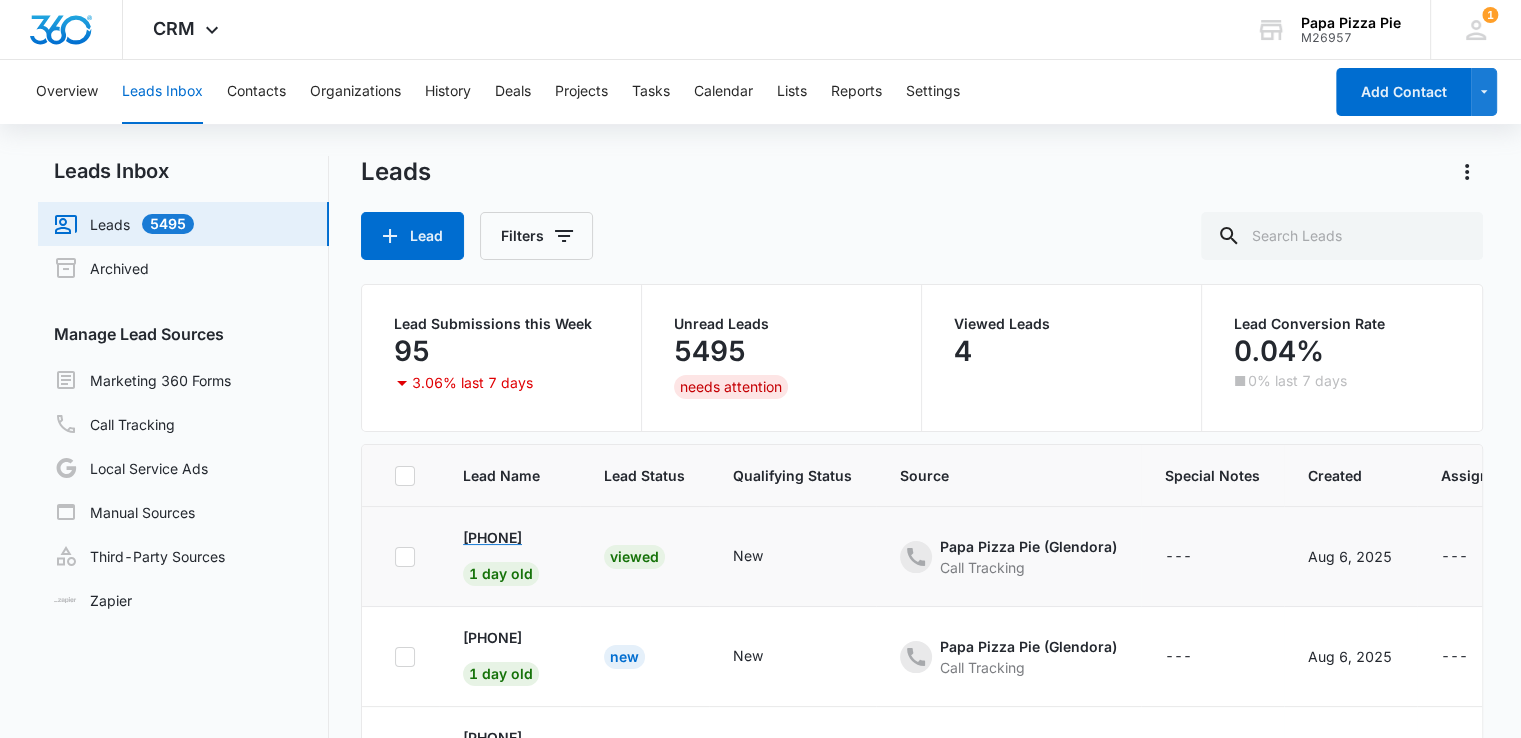 click on "[PHONE]" at bounding box center [492, 537] 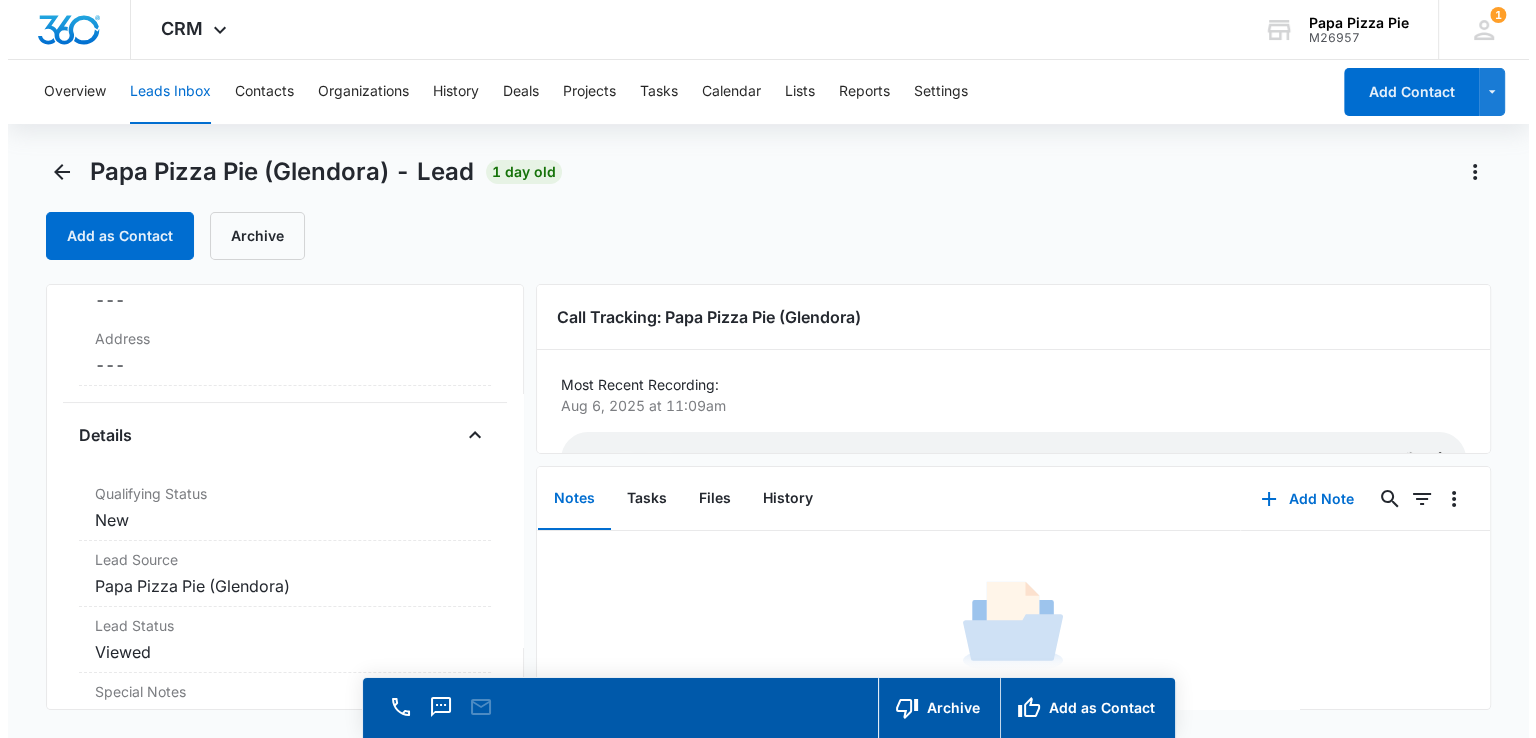 scroll, scrollTop: 500, scrollLeft: 0, axis: vertical 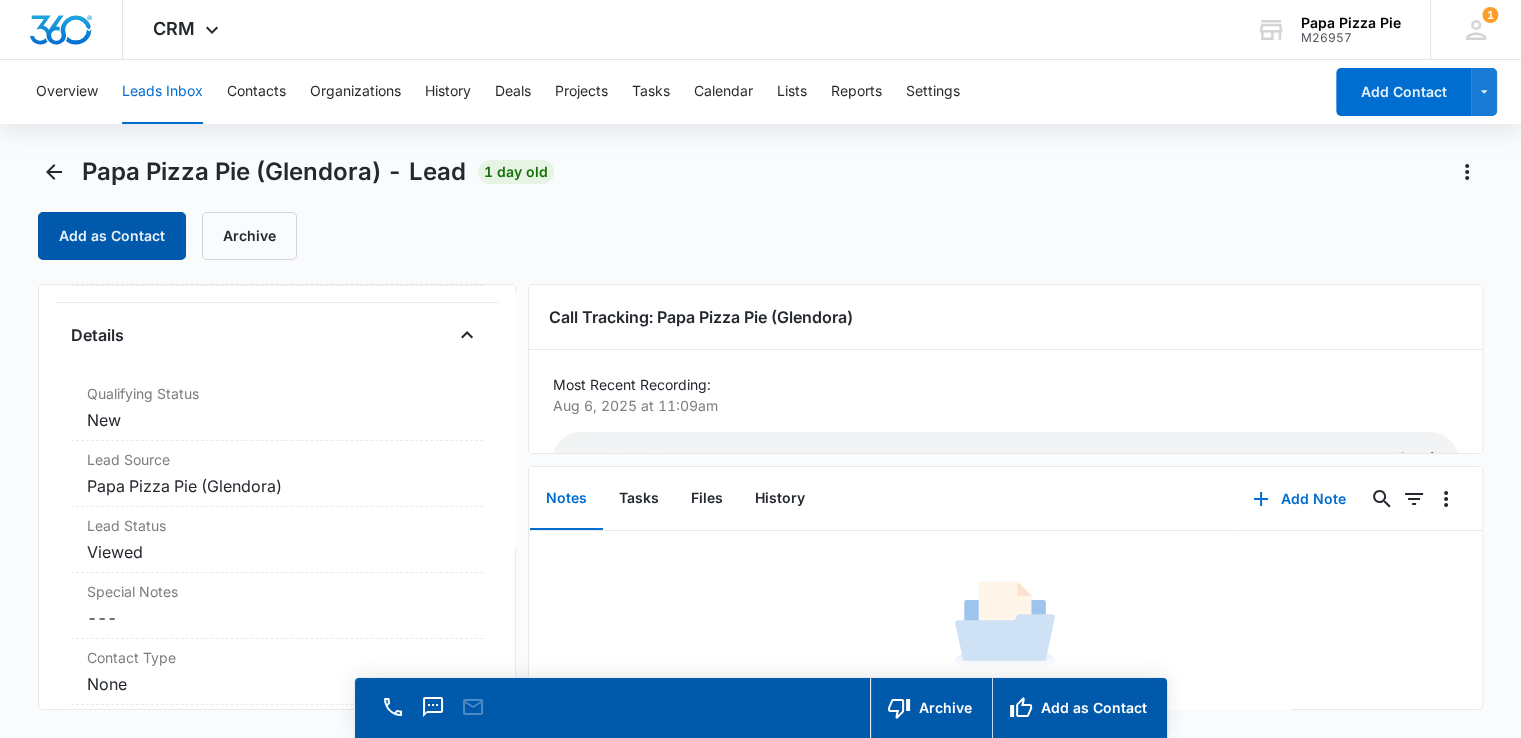 click on "Add as Contact" at bounding box center [112, 236] 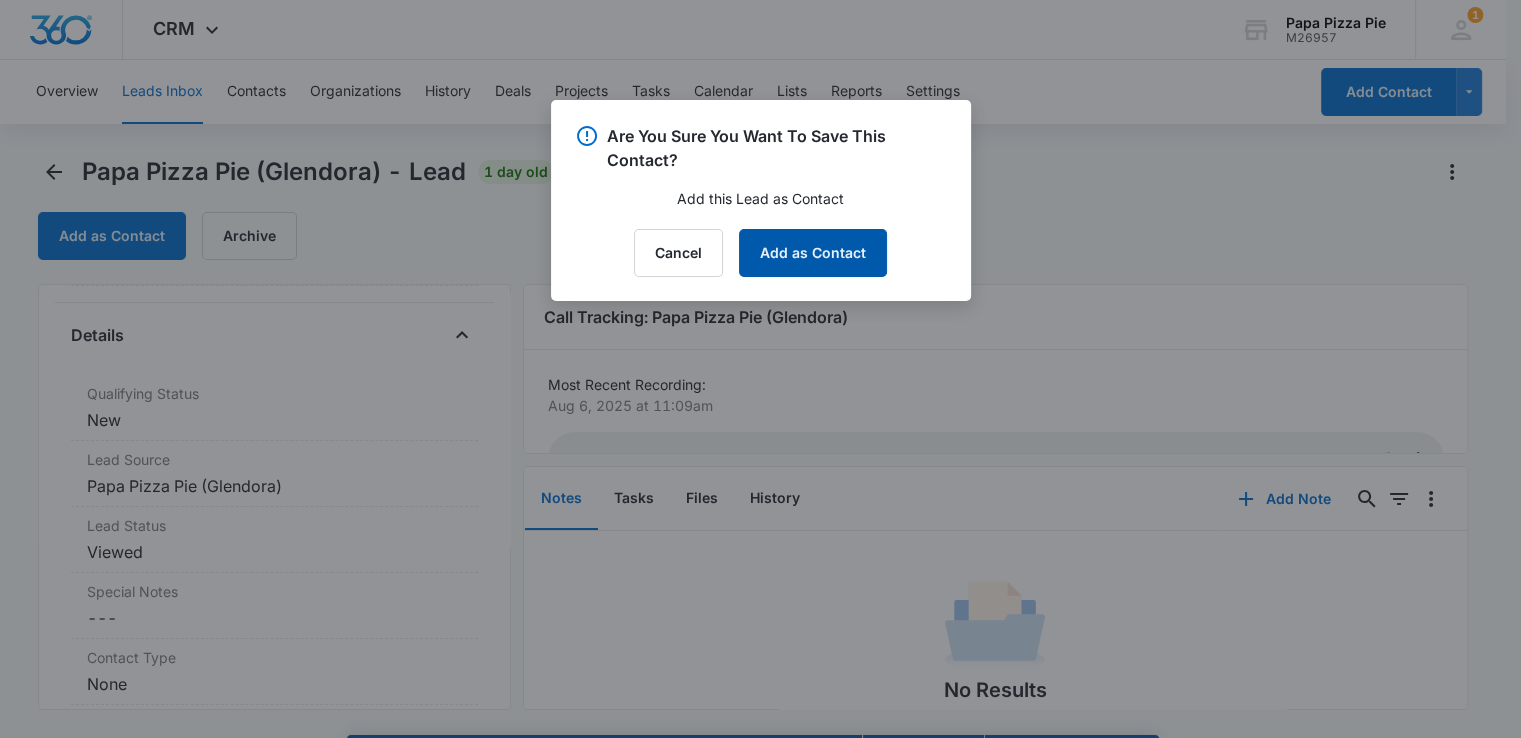 click on "Add as Contact" at bounding box center (813, 253) 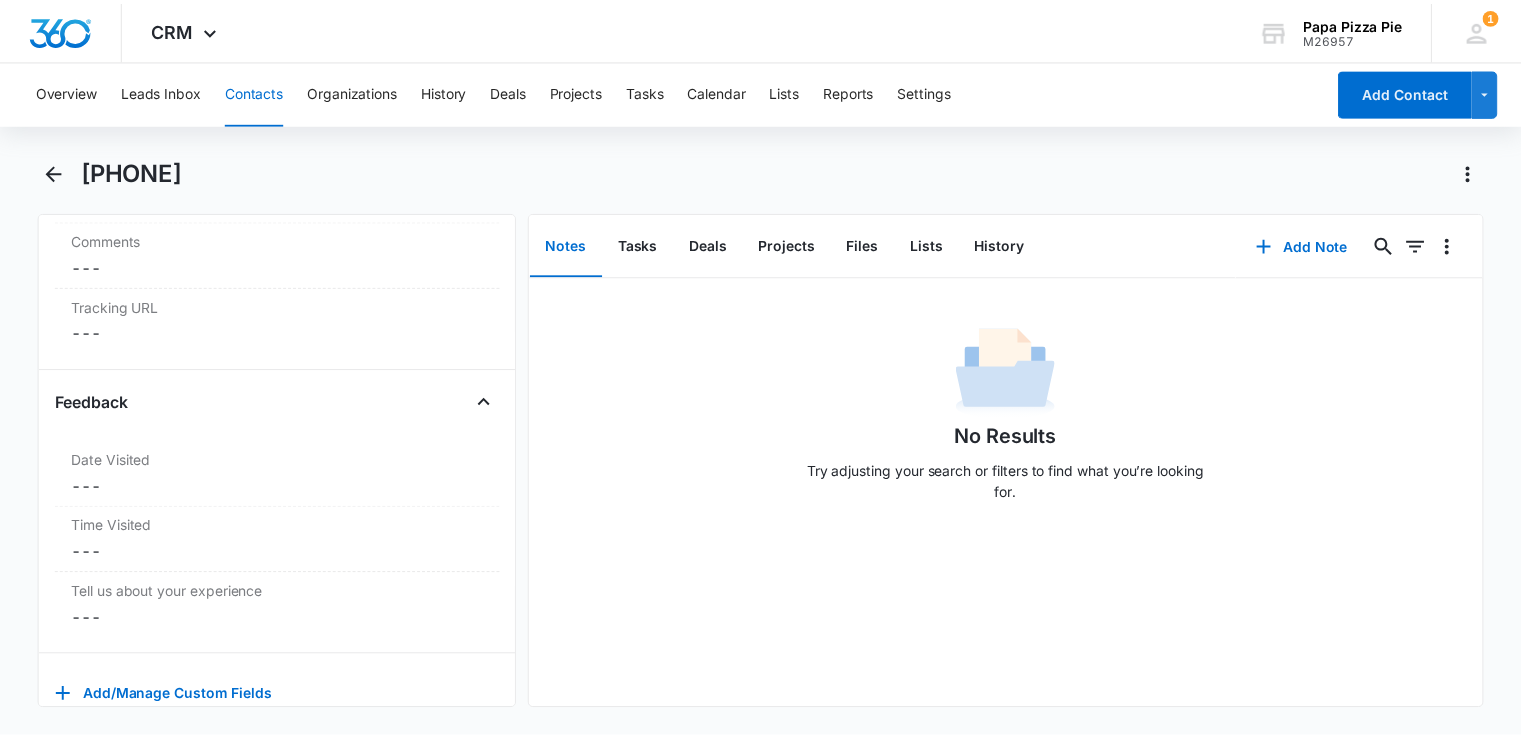 scroll, scrollTop: 1722, scrollLeft: 0, axis: vertical 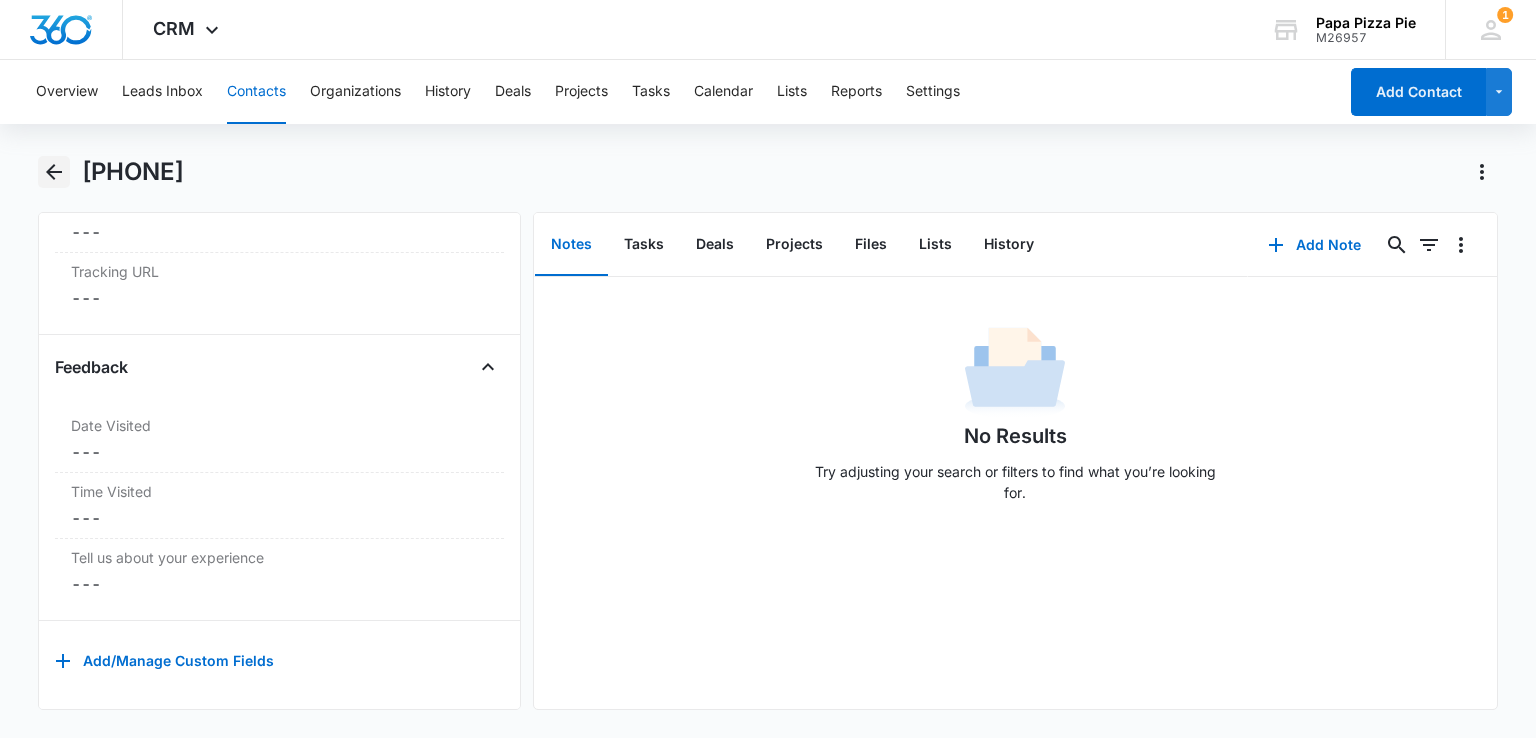 click 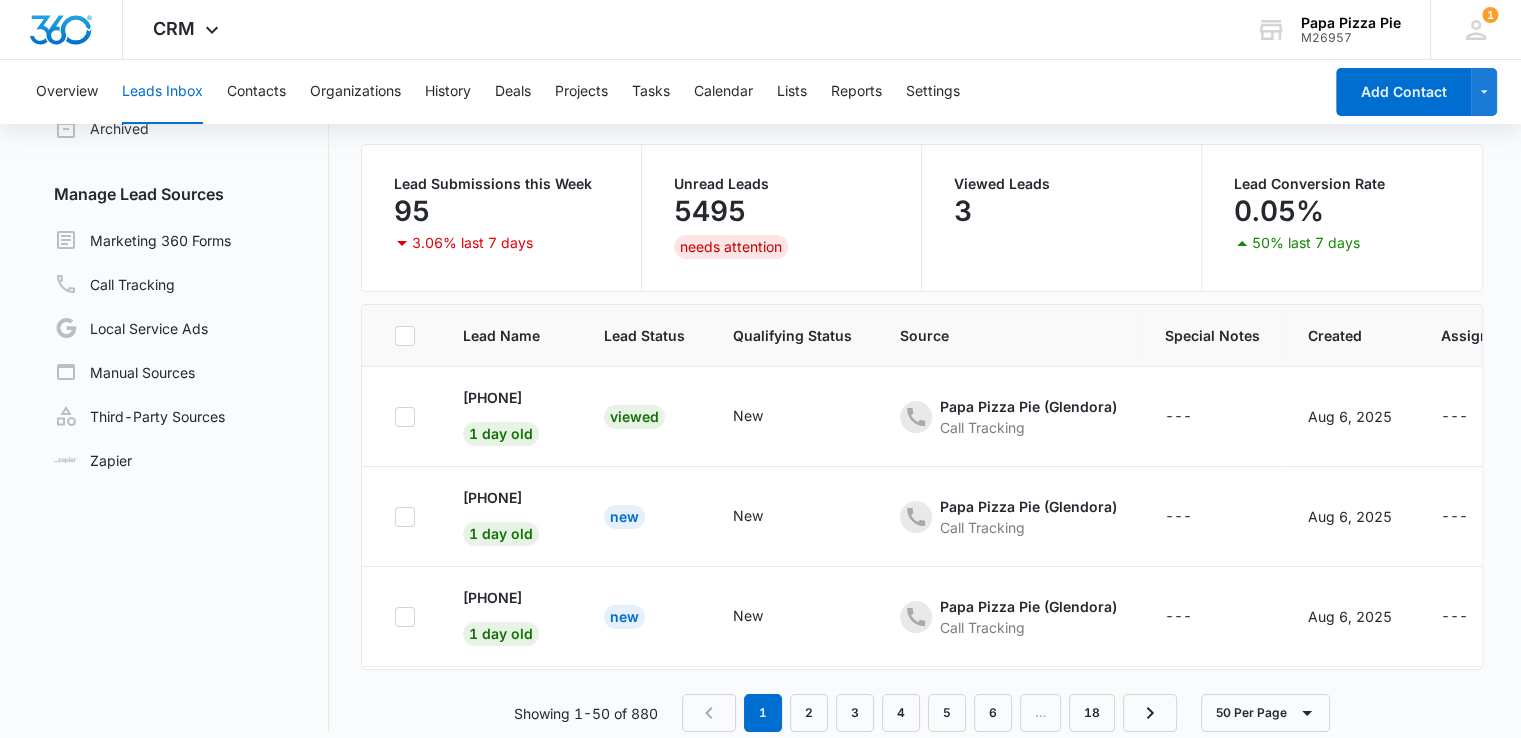 scroll, scrollTop: 157, scrollLeft: 0, axis: vertical 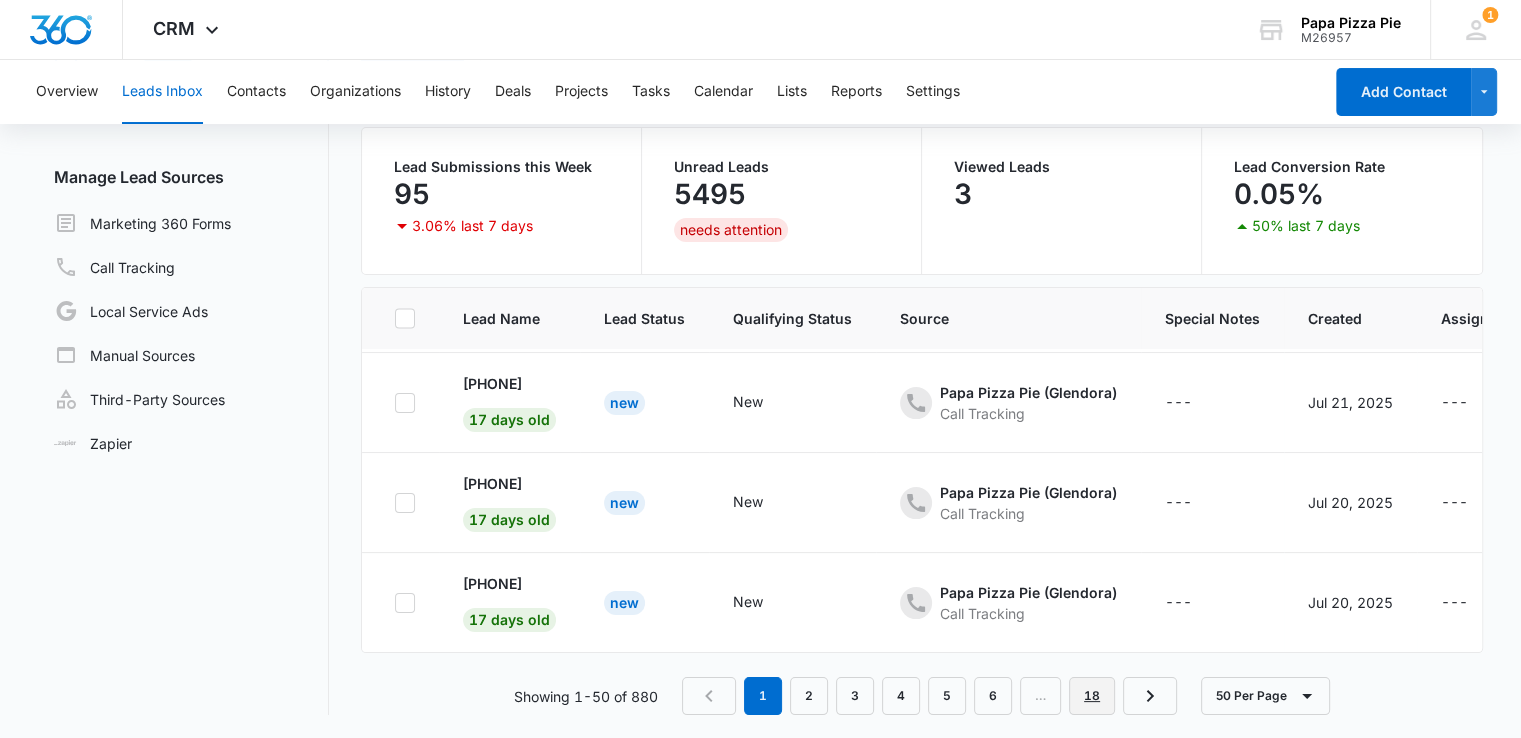click on "18" at bounding box center (1092, 696) 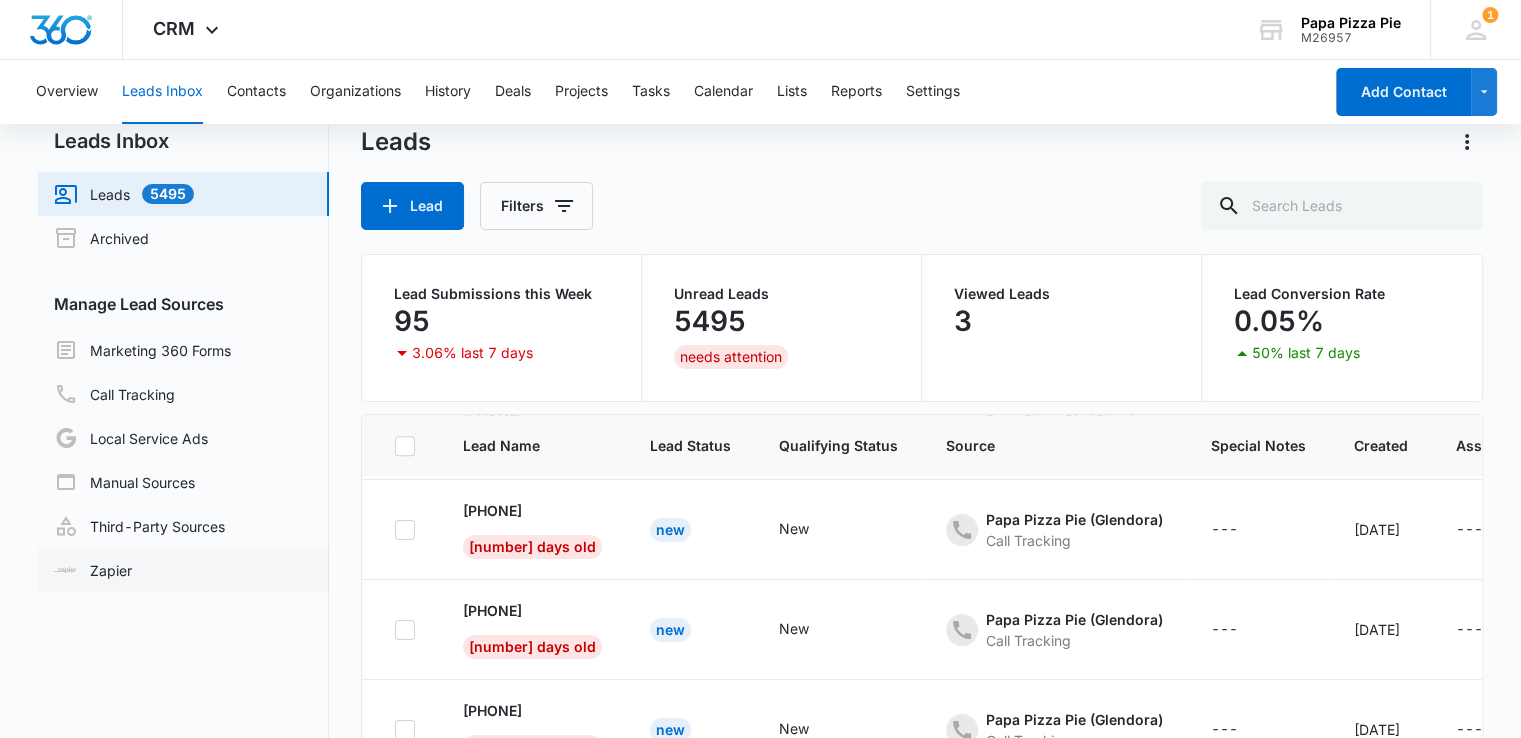 scroll, scrollTop: 157, scrollLeft: 0, axis: vertical 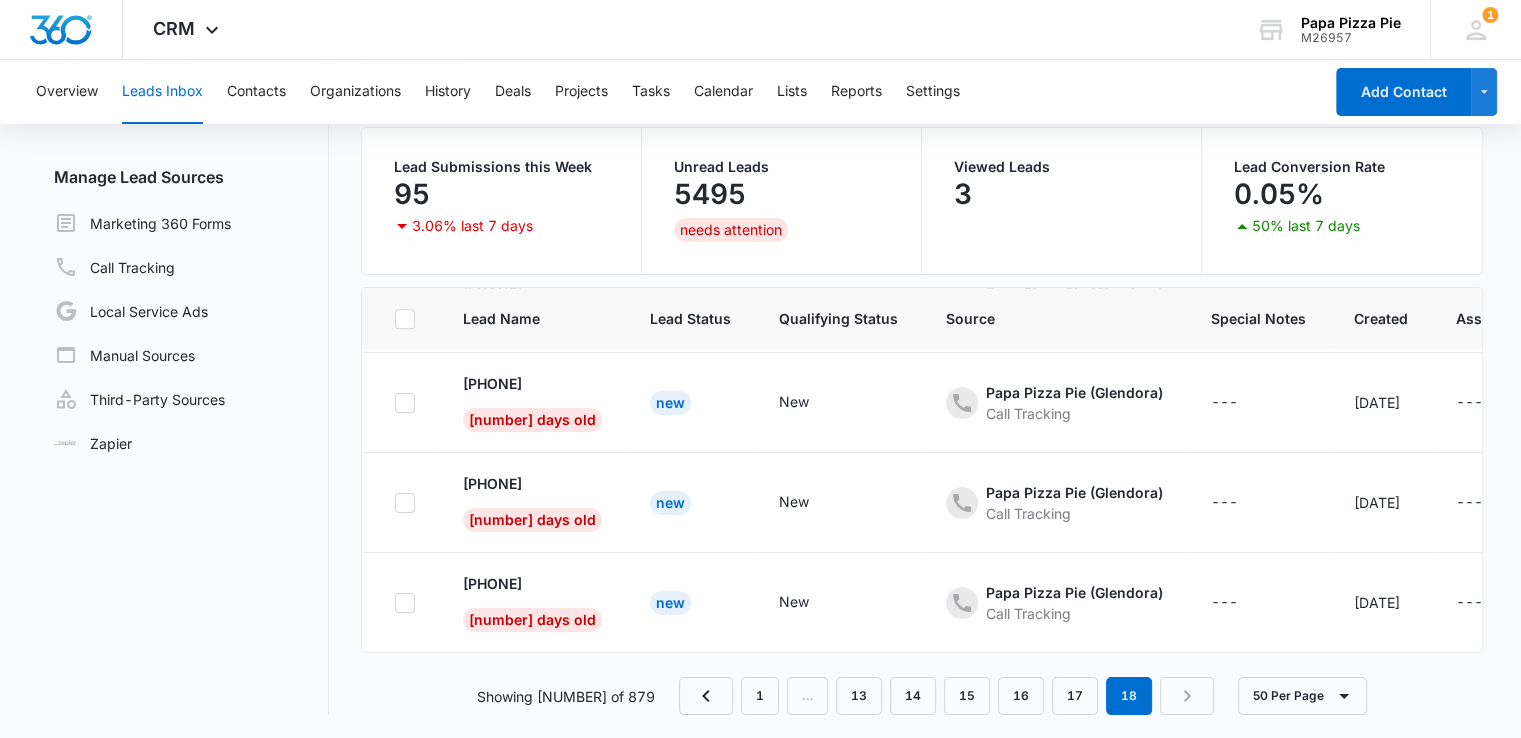 click on "1 … 13 14 15 16 17 18" at bounding box center (946, 696) 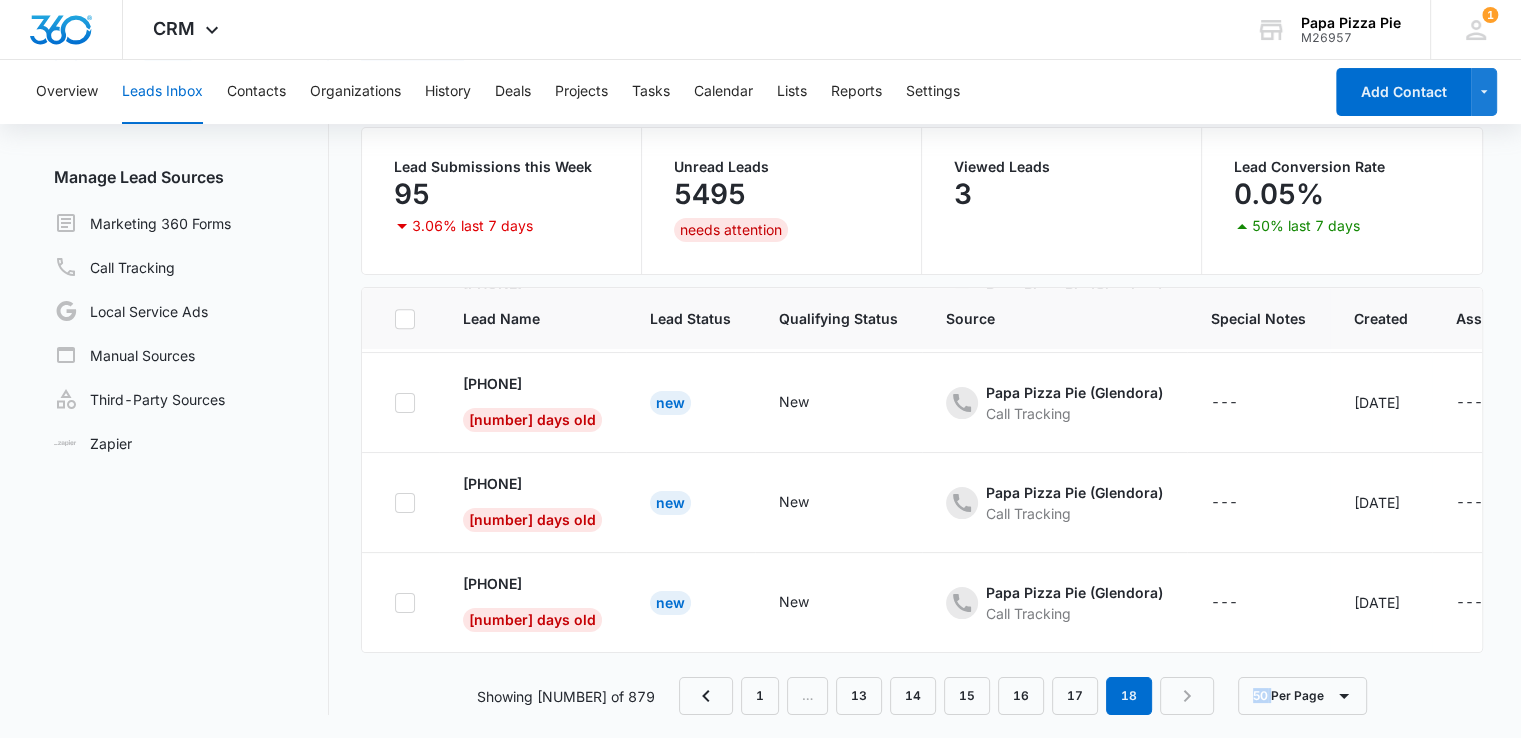 click on "1 … 13 14 15 16 17 18" at bounding box center [946, 696] 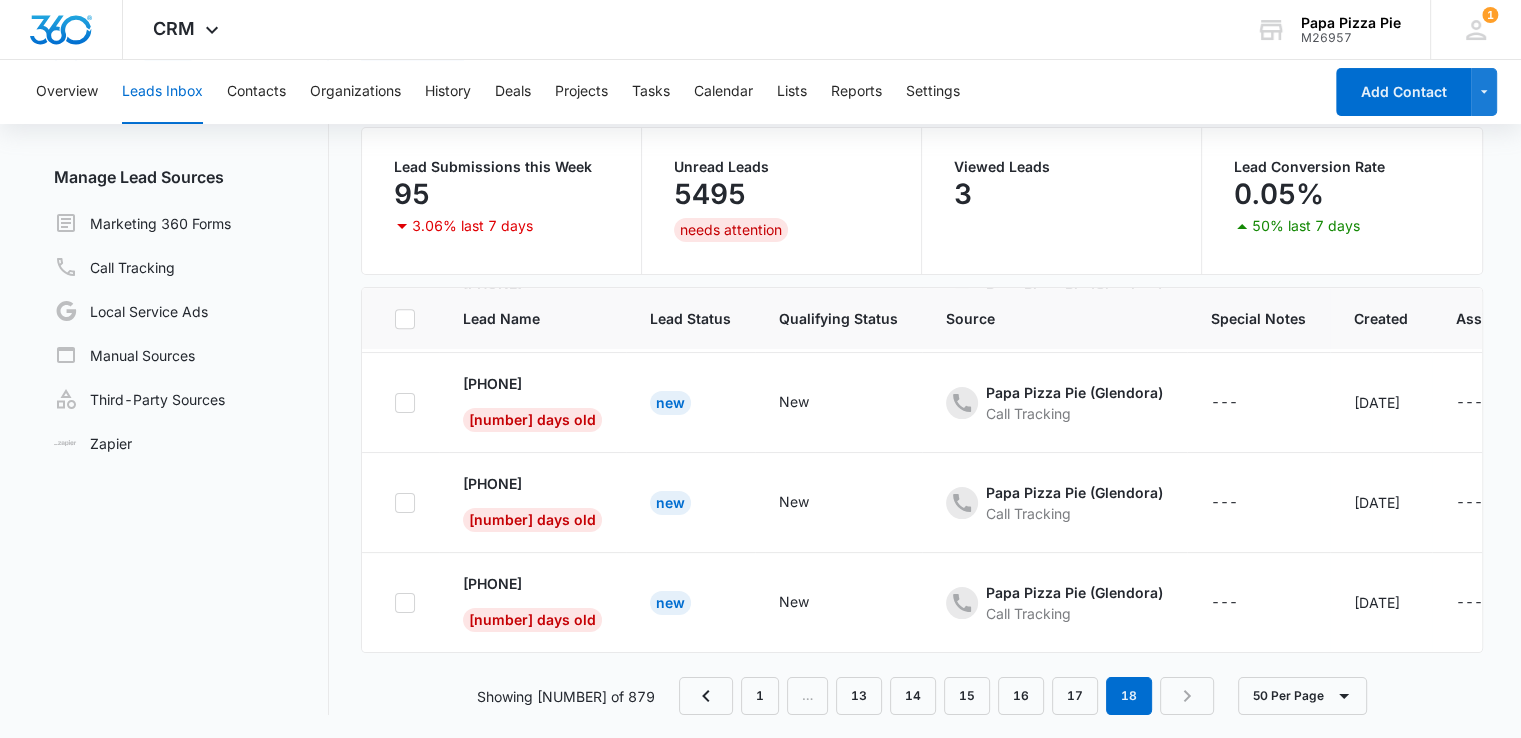 click on "1 … 13 14 15 16 17 18" at bounding box center [946, 696] 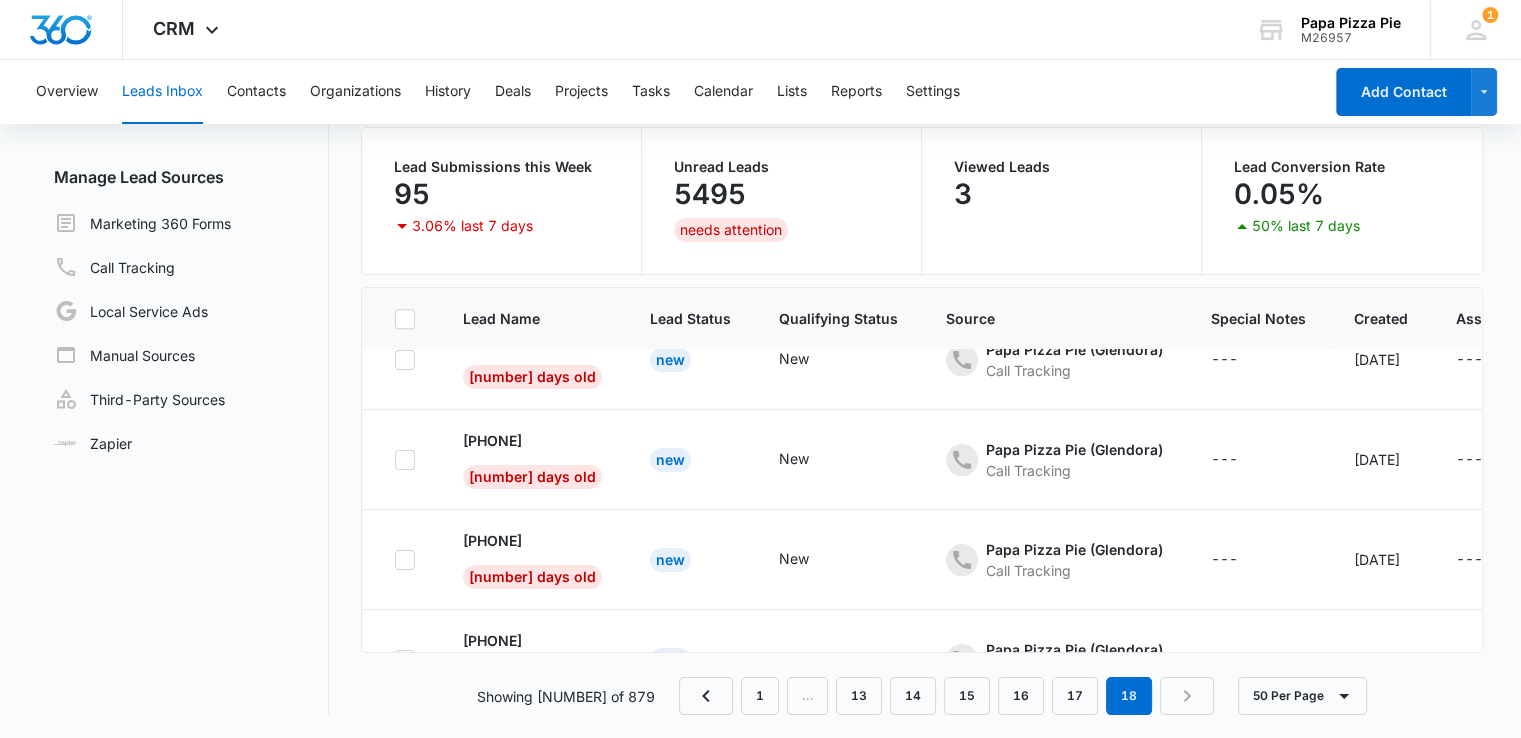 scroll, scrollTop: 2506, scrollLeft: 0, axis: vertical 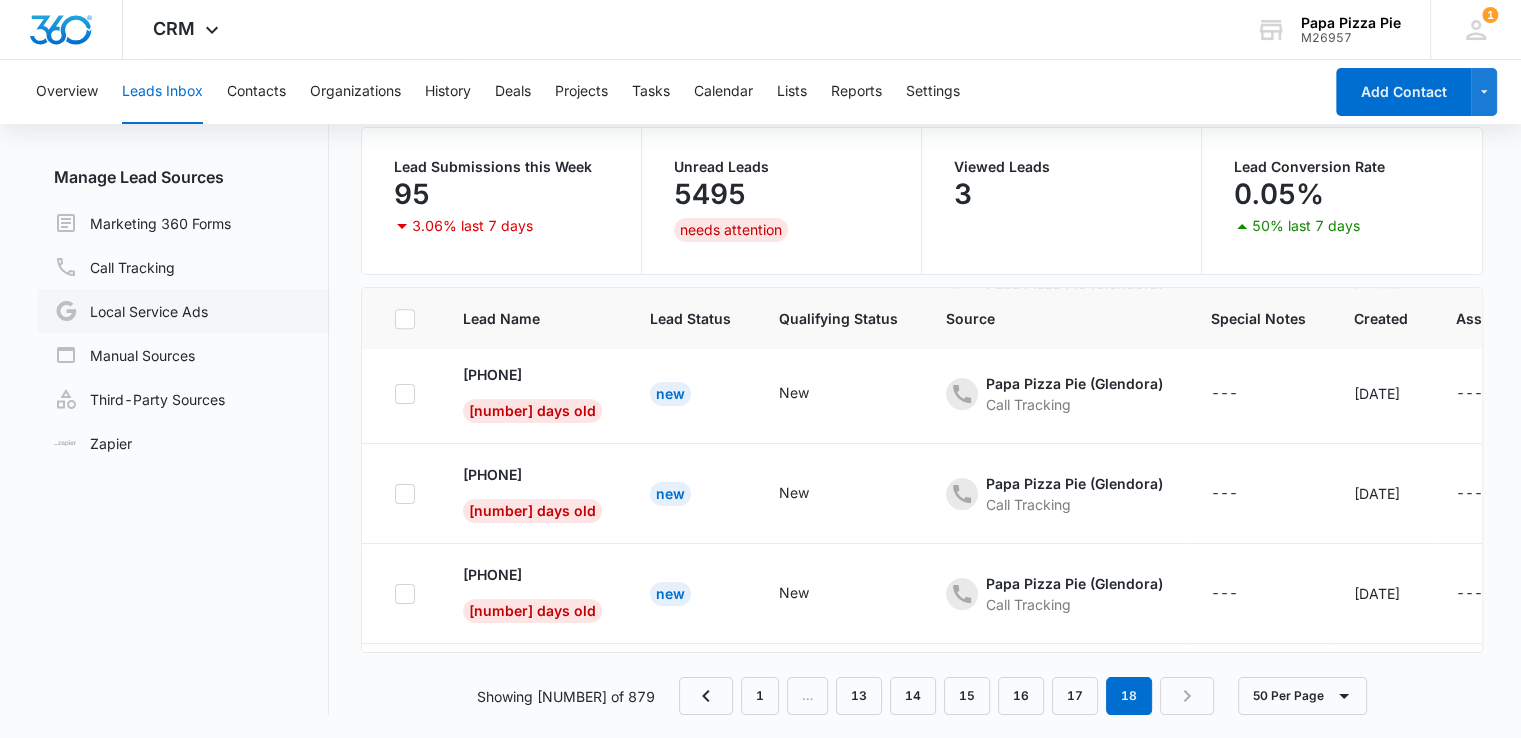 click on "Local Service Ads" at bounding box center [131, 311] 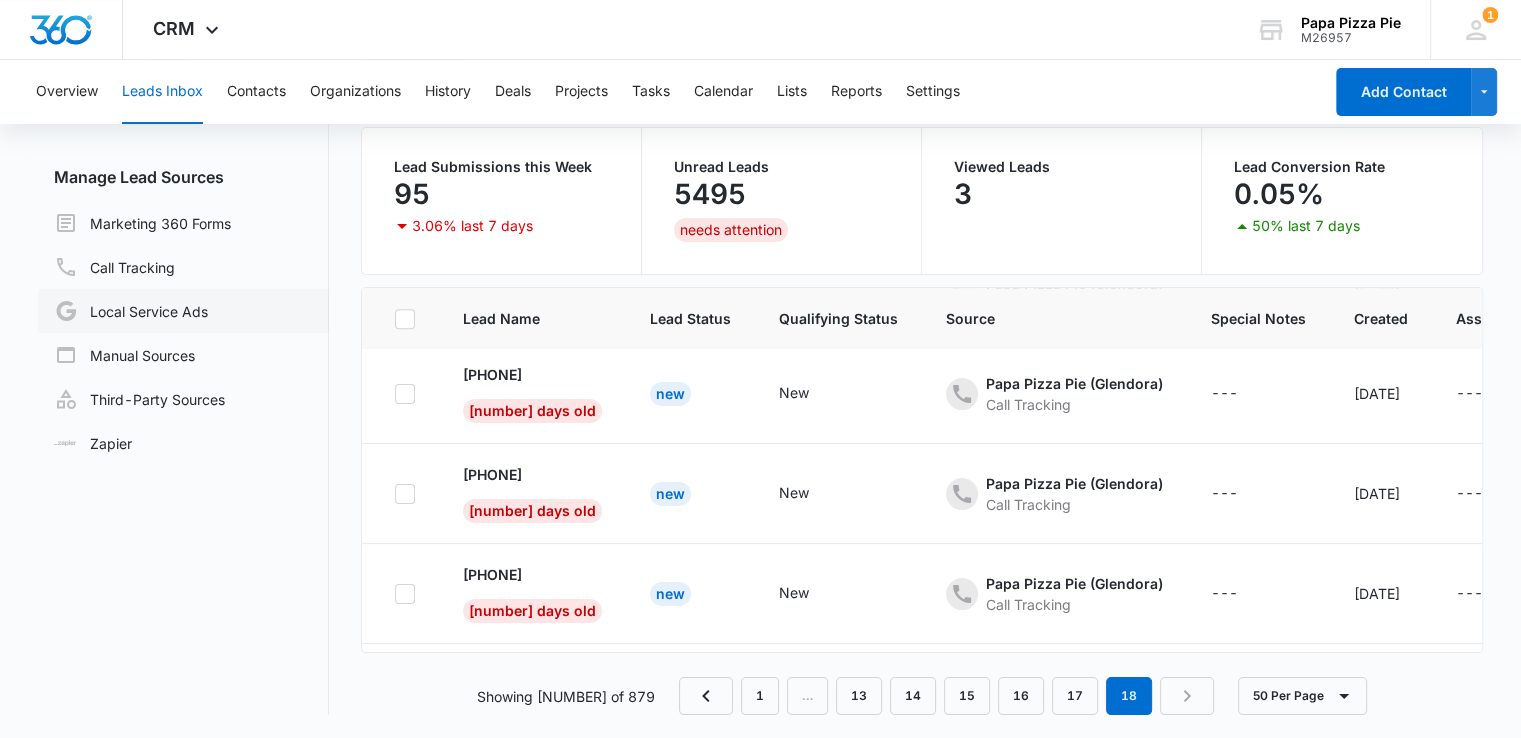 scroll, scrollTop: 0, scrollLeft: 0, axis: both 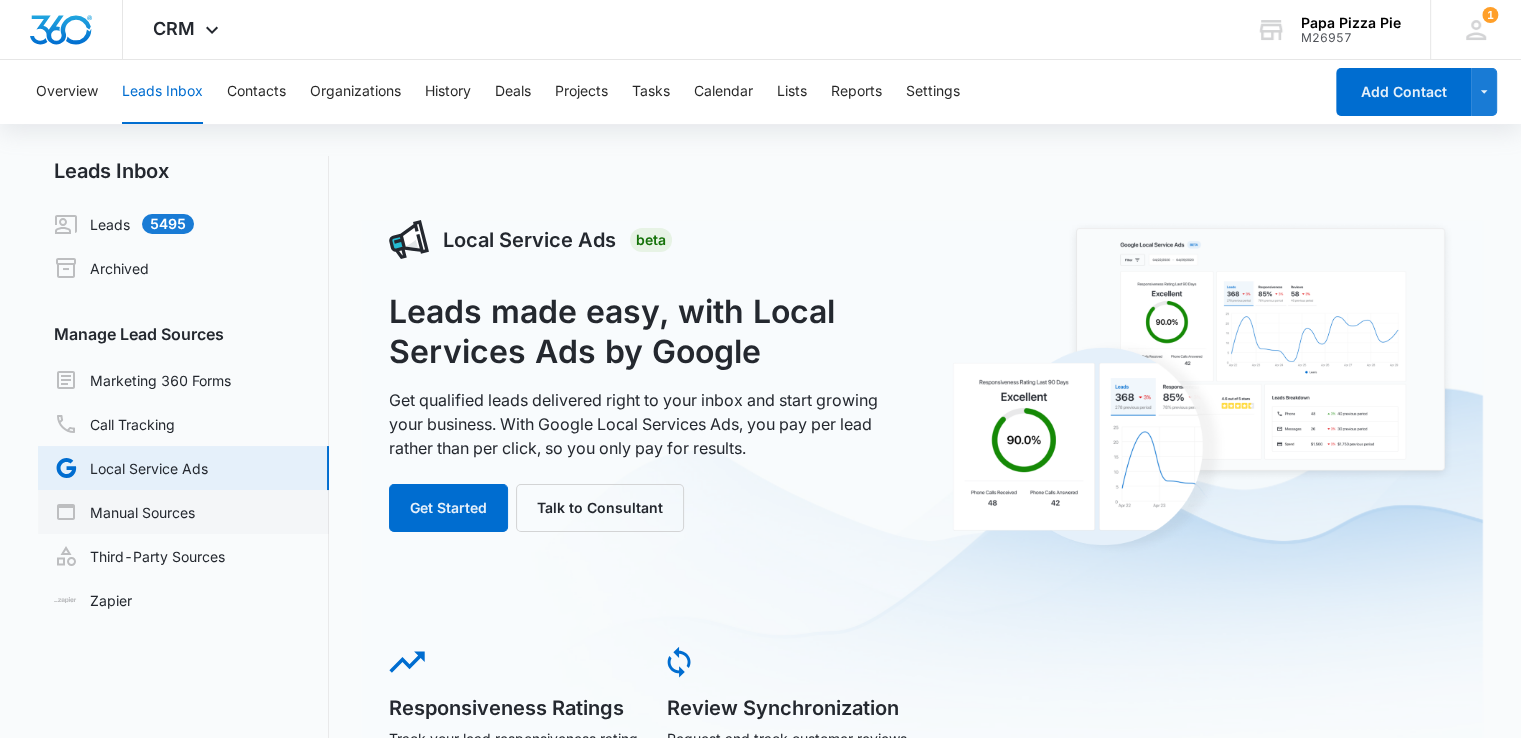 click on "Manual Sources" at bounding box center (124, 512) 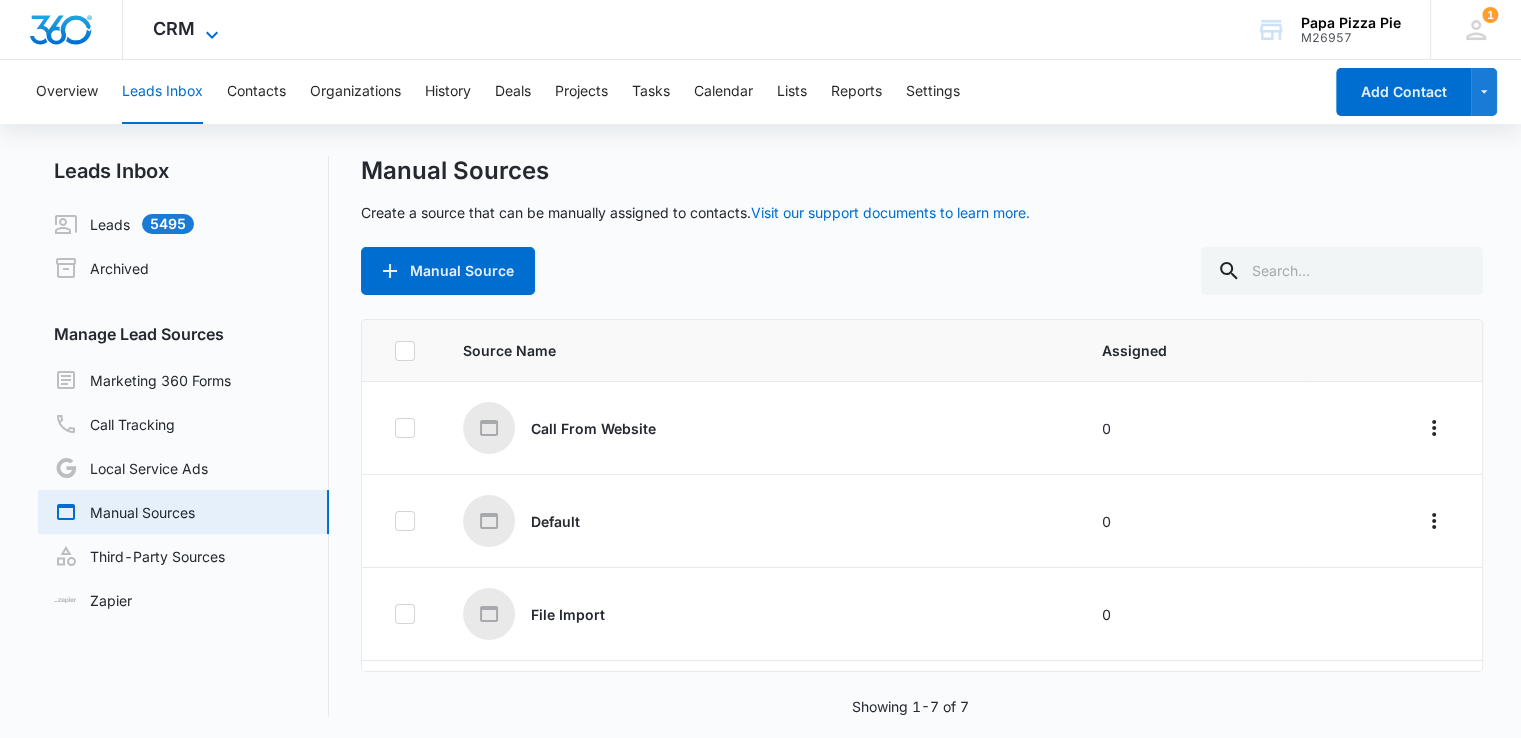 click on "CRM" at bounding box center (174, 28) 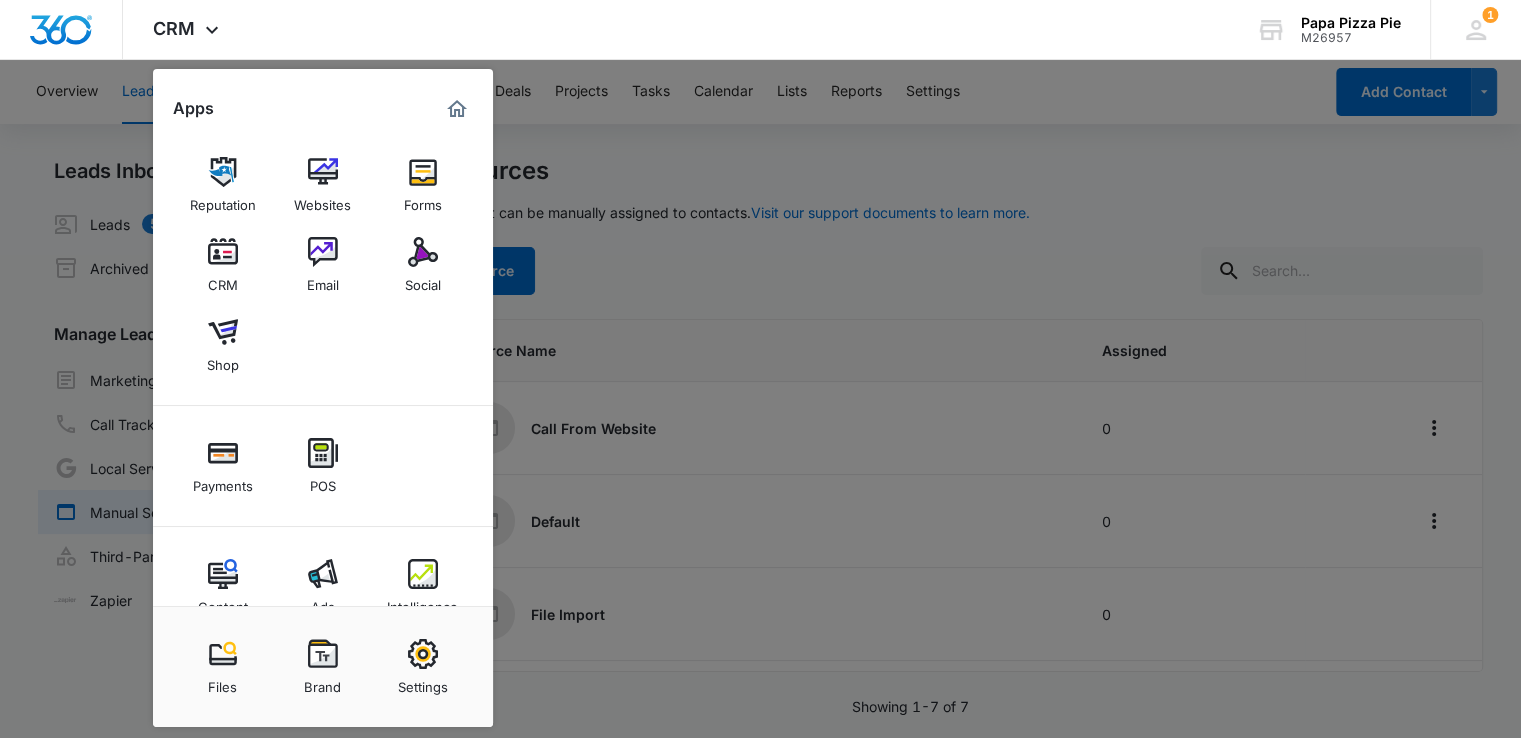 click at bounding box center [760, 369] 